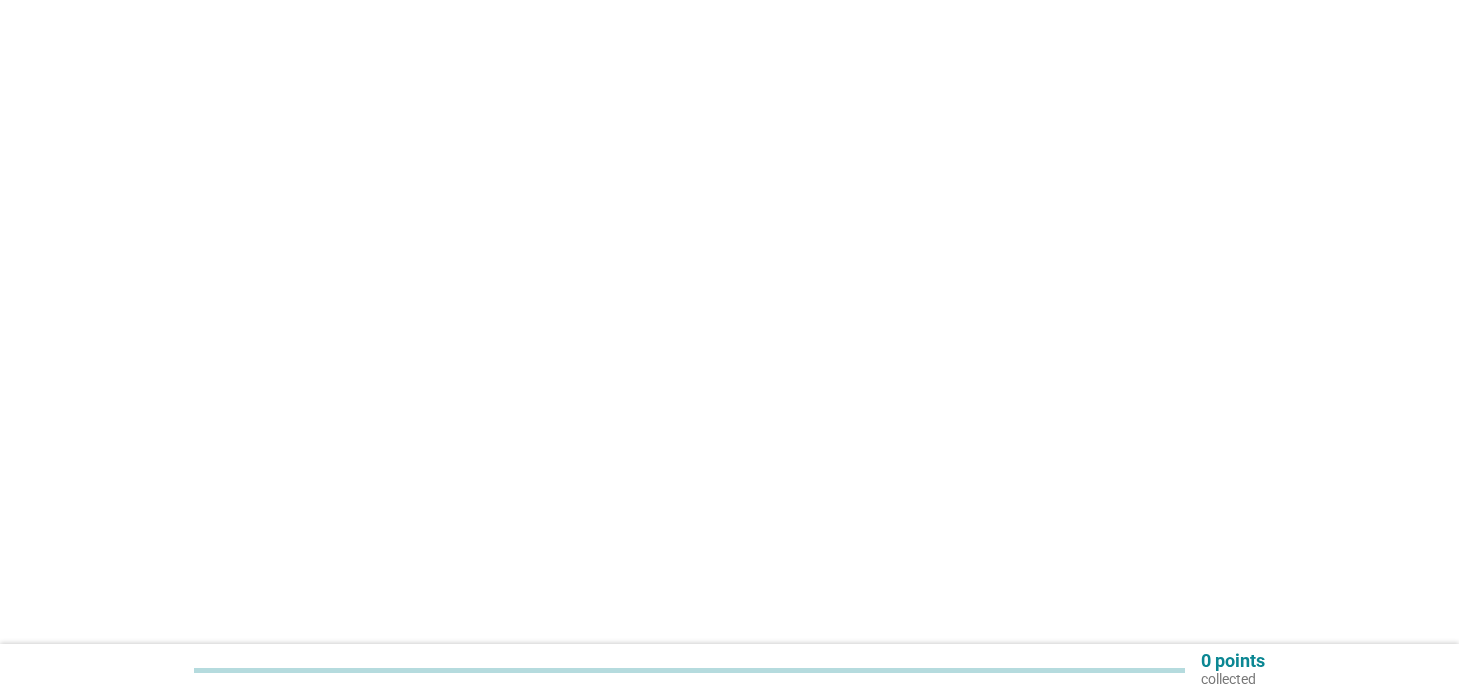 scroll, scrollTop: 0, scrollLeft: 0, axis: both 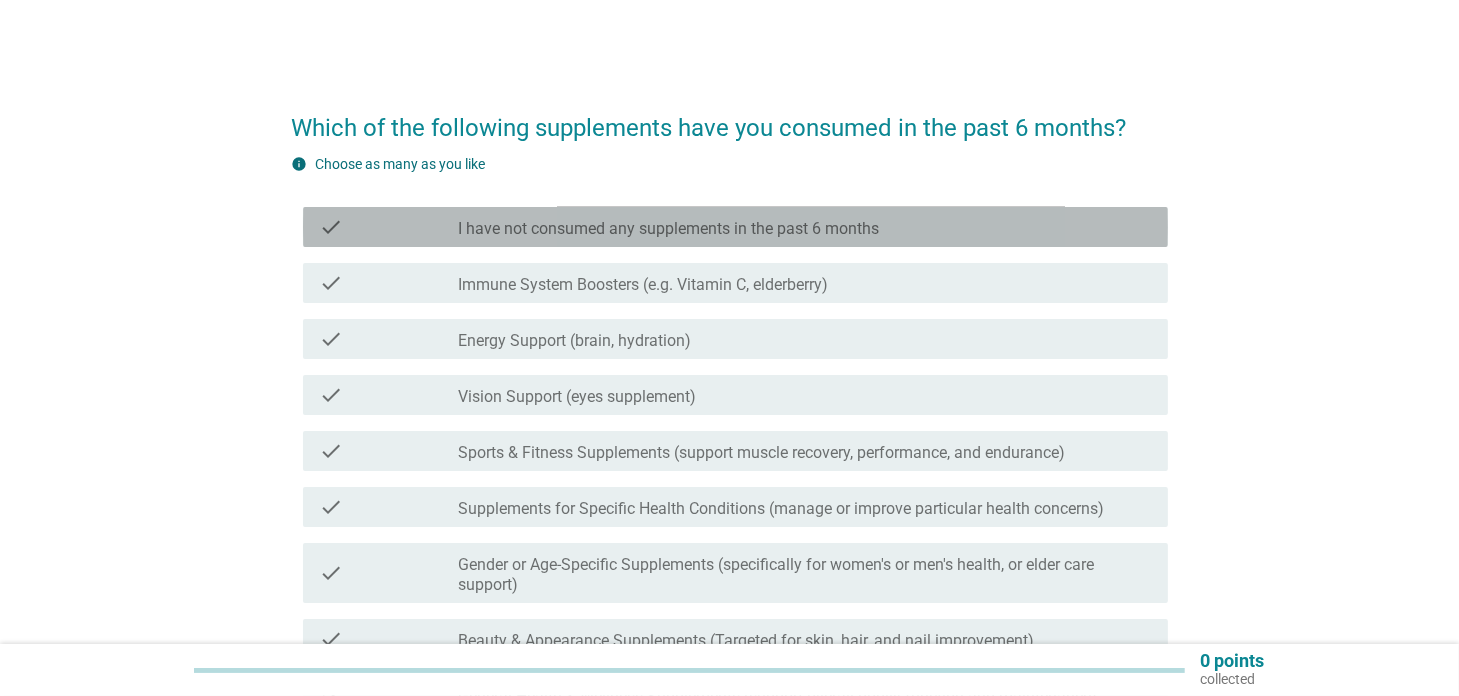 click on "I have not consumed any supplements in the past 6 months" at bounding box center (668, 229) 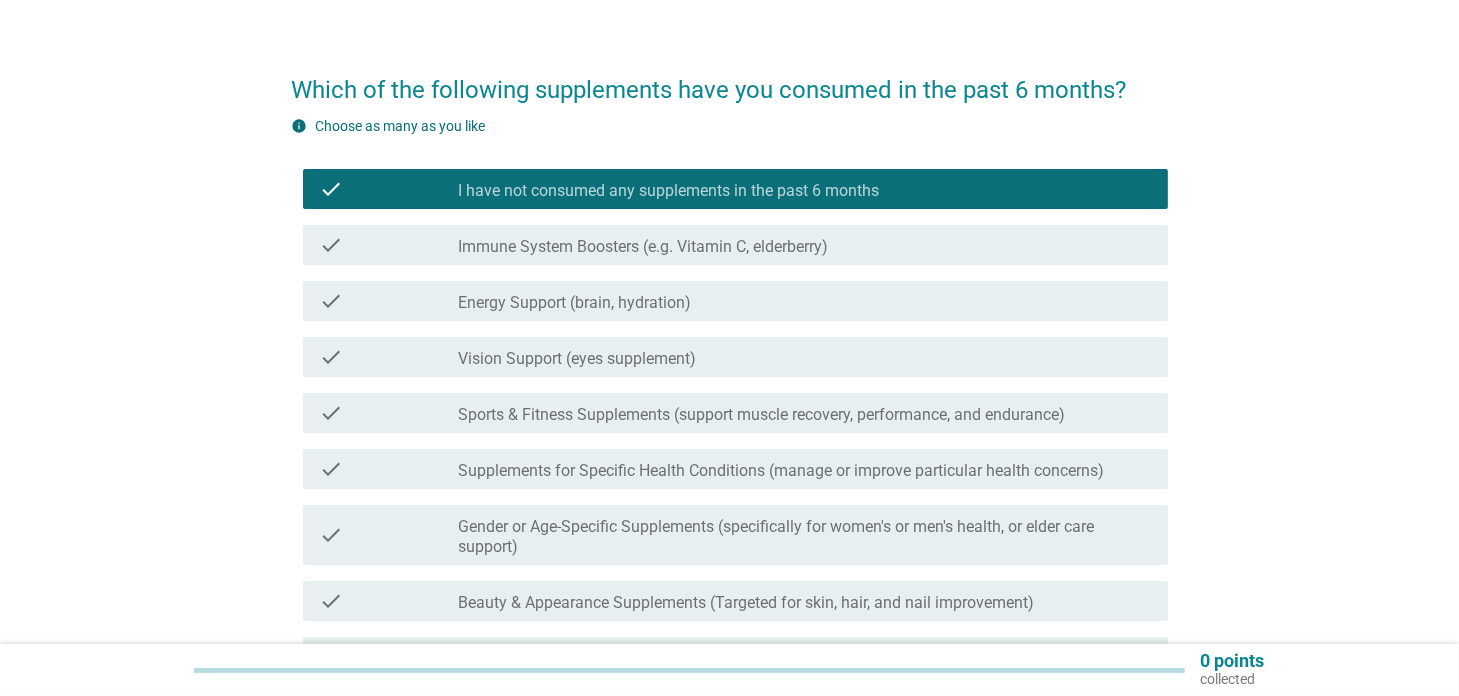 scroll, scrollTop: 44, scrollLeft: 0, axis: vertical 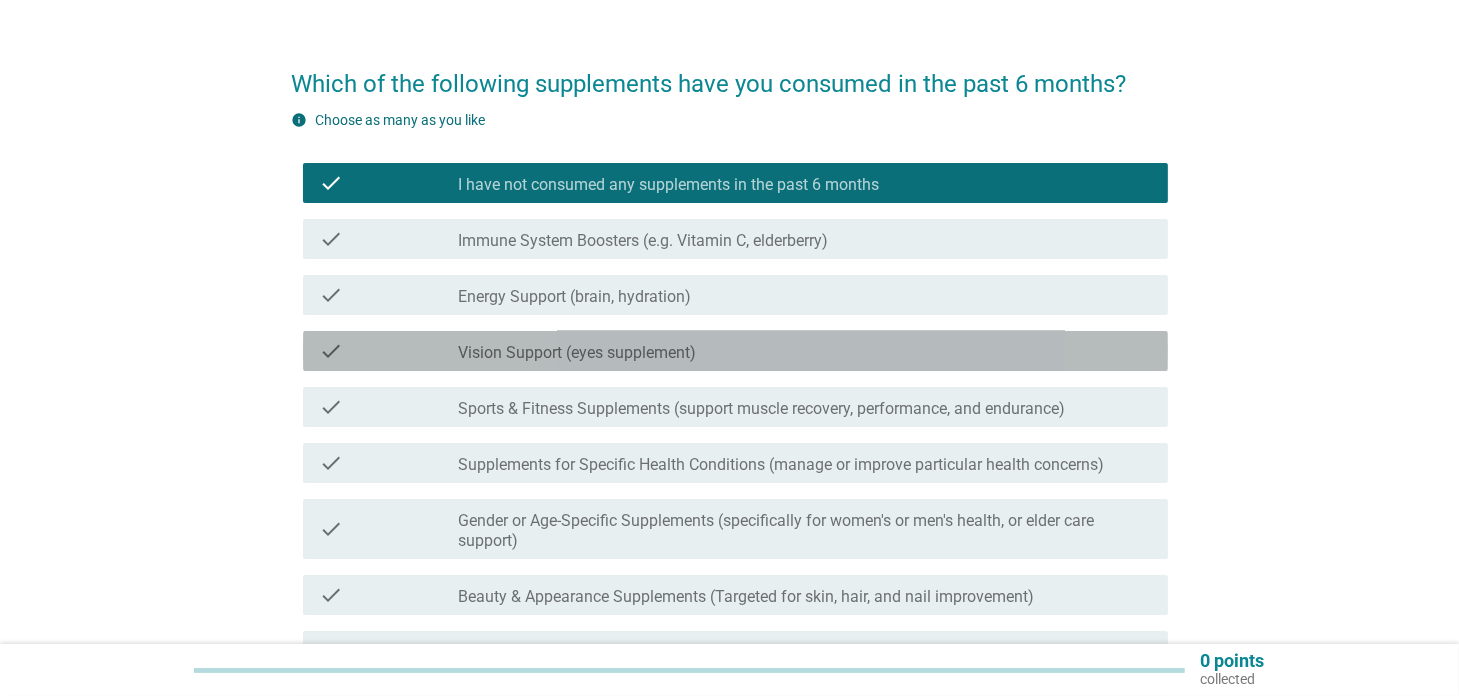 click on "Vision Support (eyes supplement)" at bounding box center [577, 353] 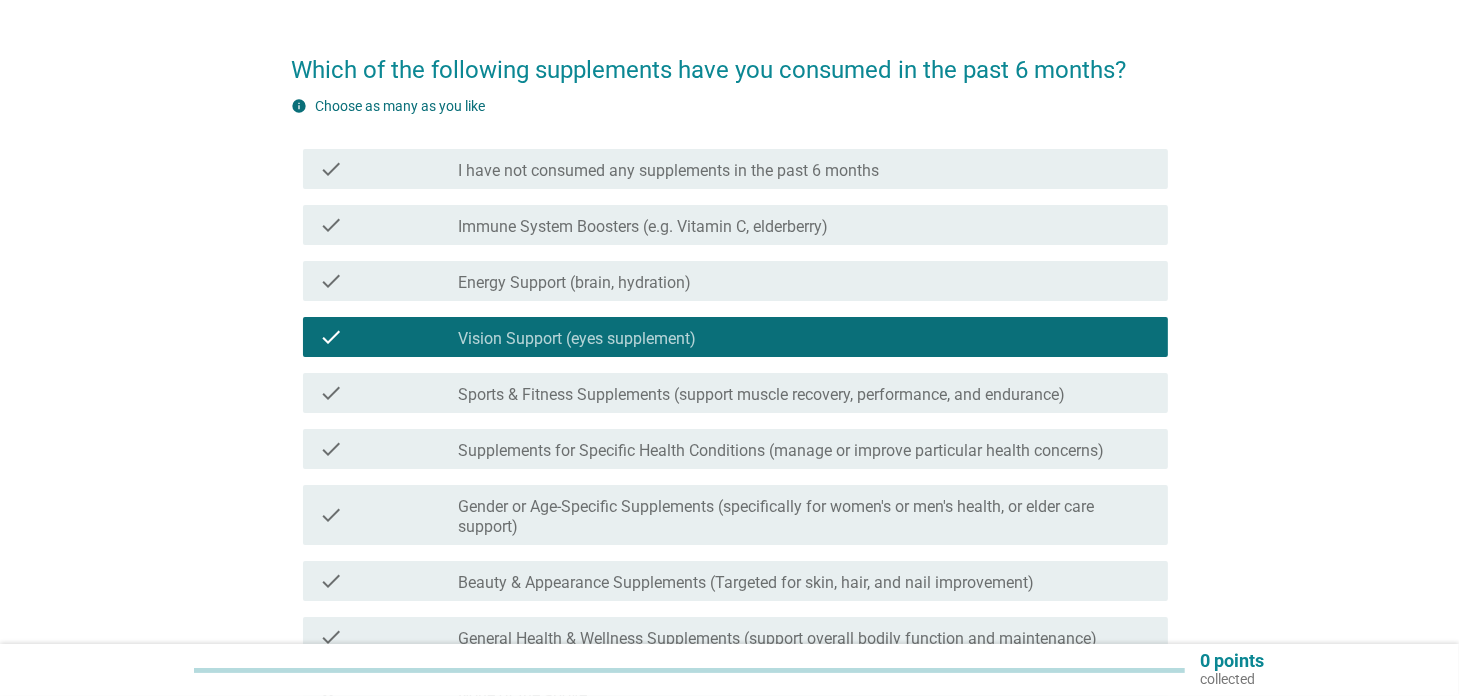 scroll, scrollTop: 124, scrollLeft: 0, axis: vertical 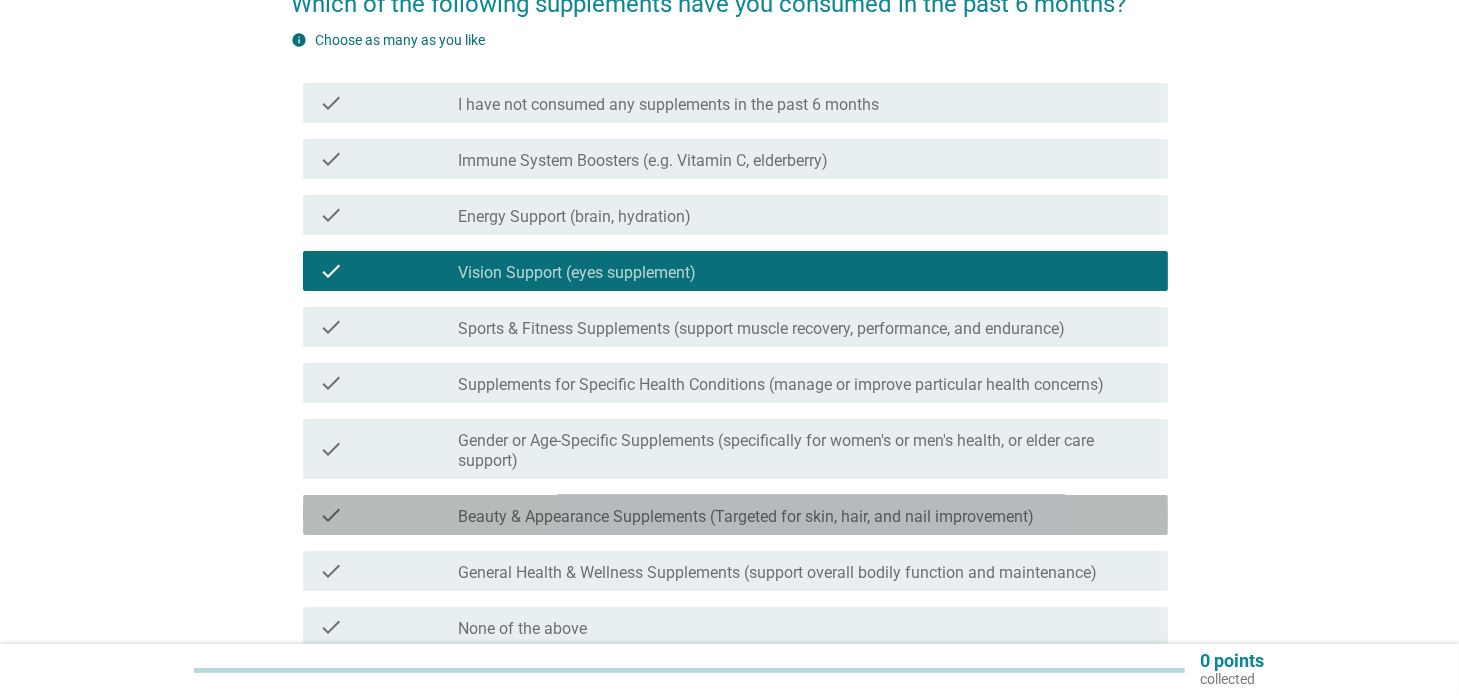 click on "Beauty & Appearance Supplements (Targeted for skin, hair, and nail improvement)" at bounding box center [746, 517] 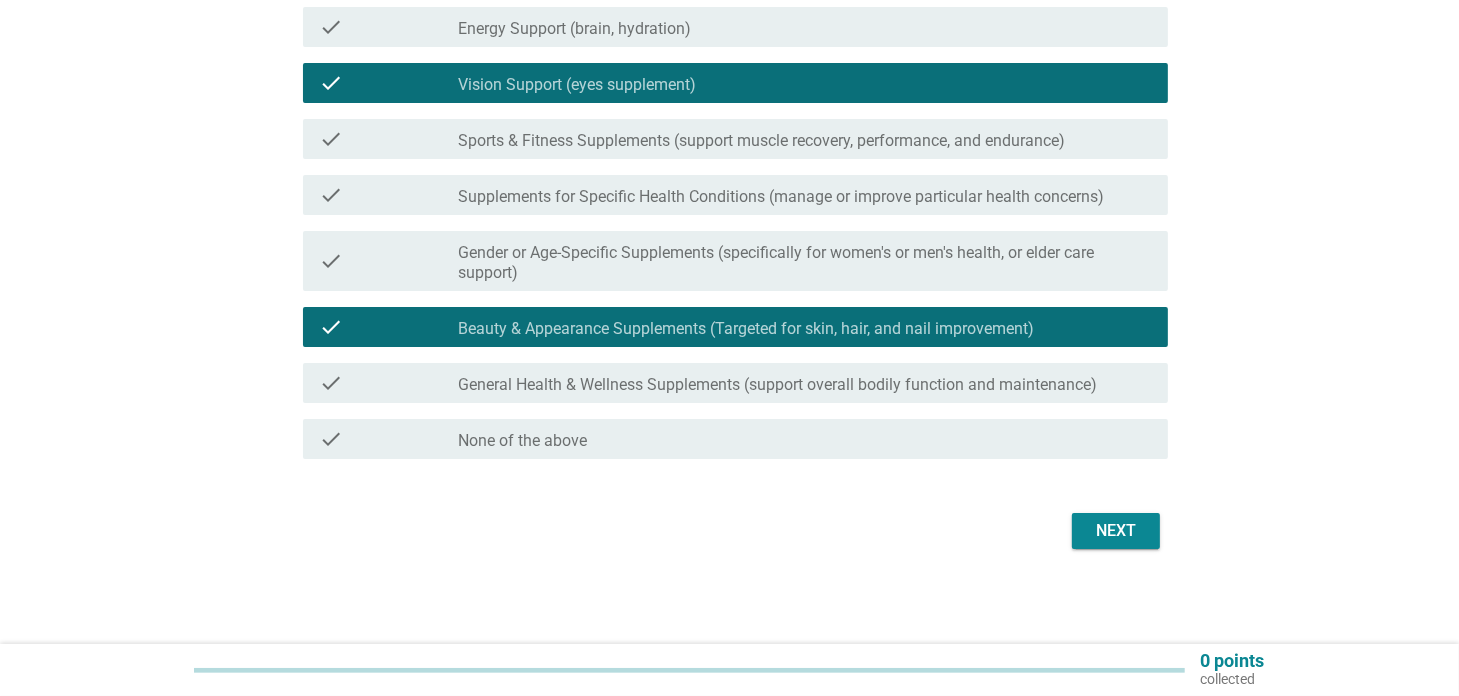 scroll, scrollTop: 312, scrollLeft: 0, axis: vertical 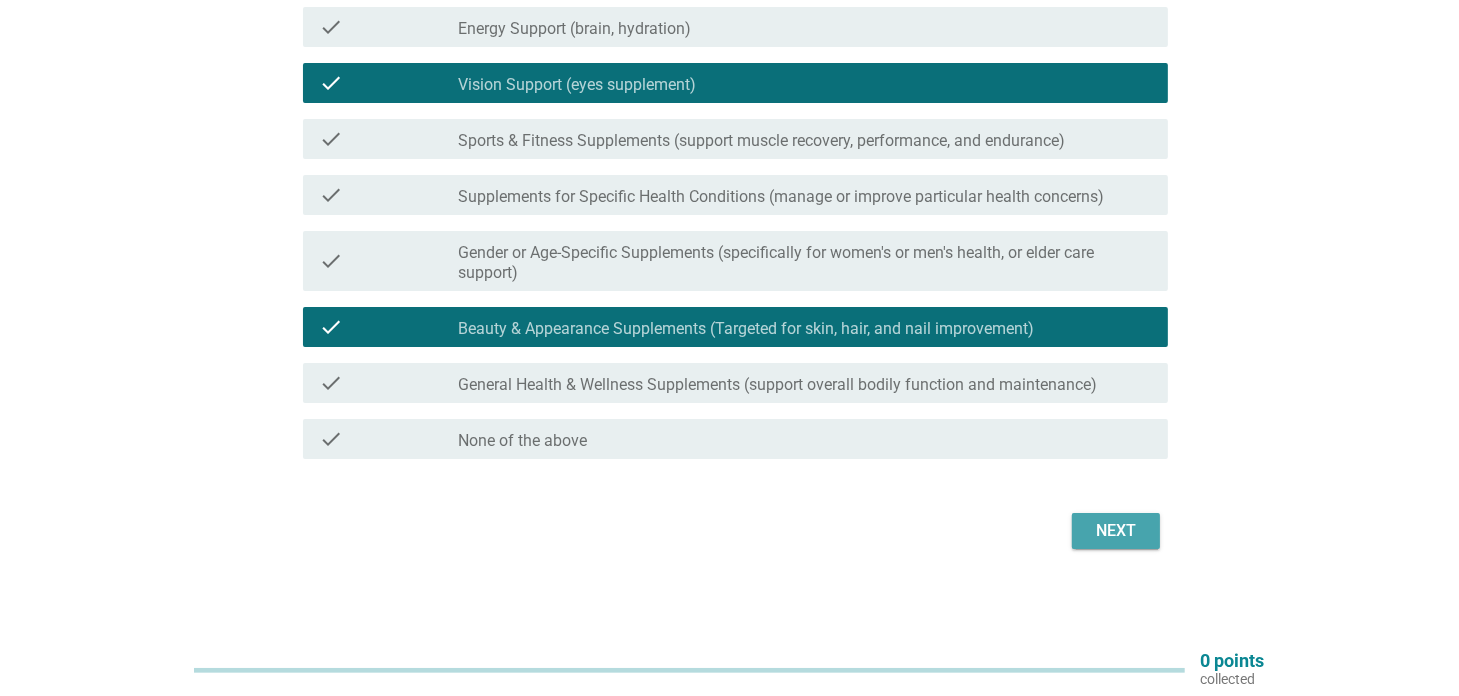 click on "Next" at bounding box center [1116, 531] 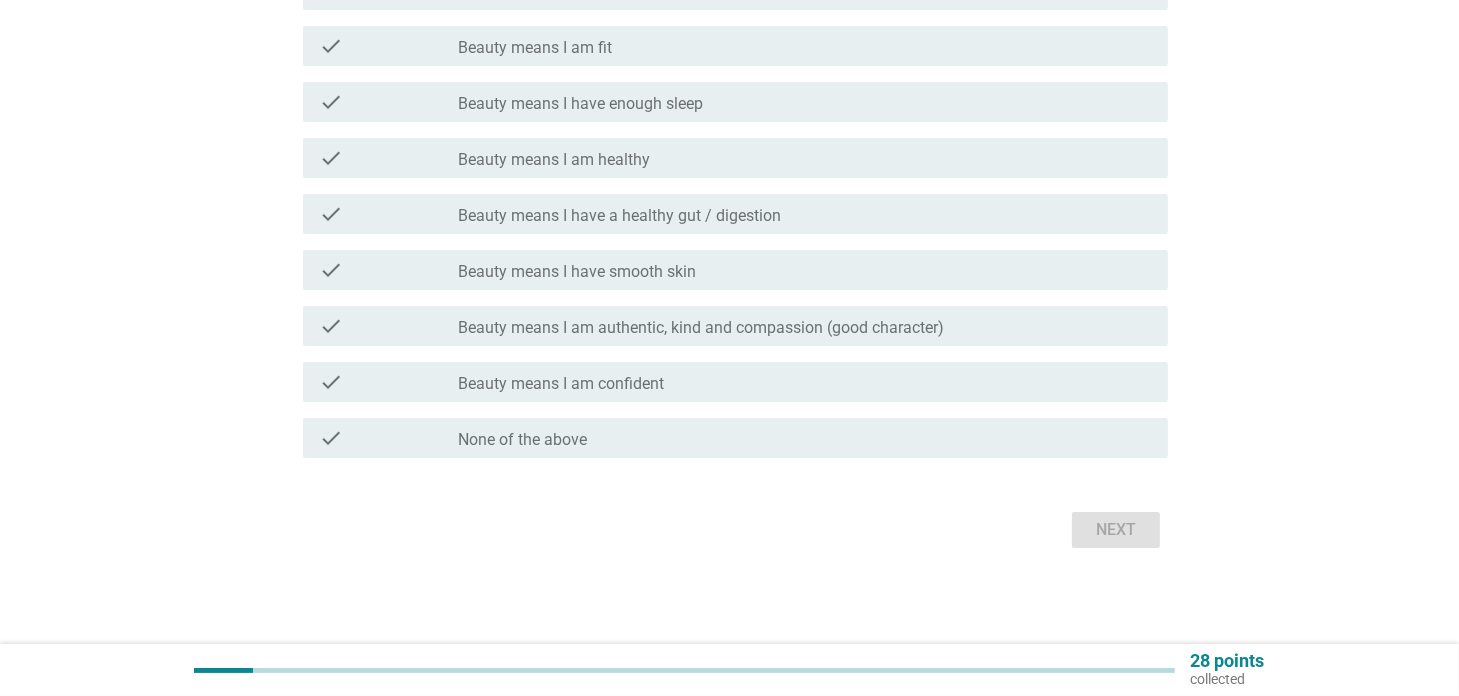 scroll, scrollTop: 0, scrollLeft: 0, axis: both 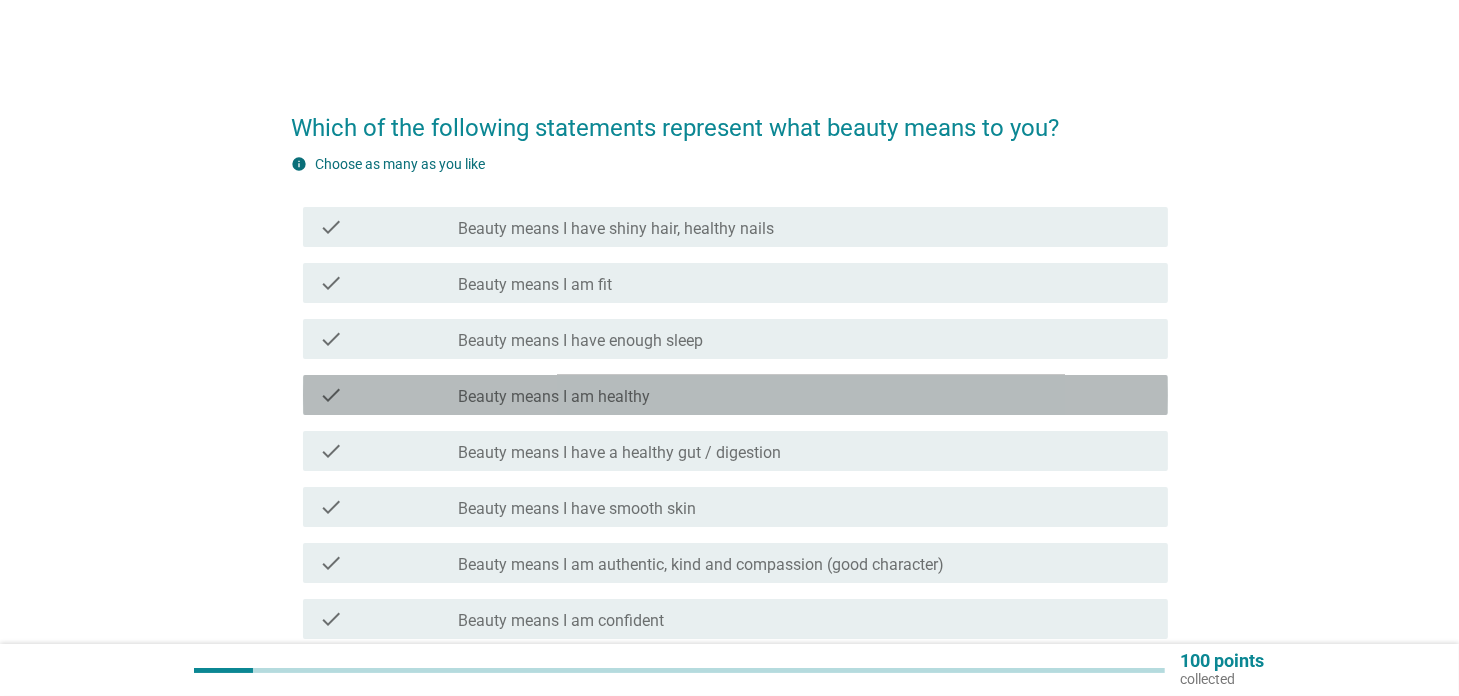 click on "check_box_outline_blank Beauty means I am healthy" at bounding box center (805, 395) 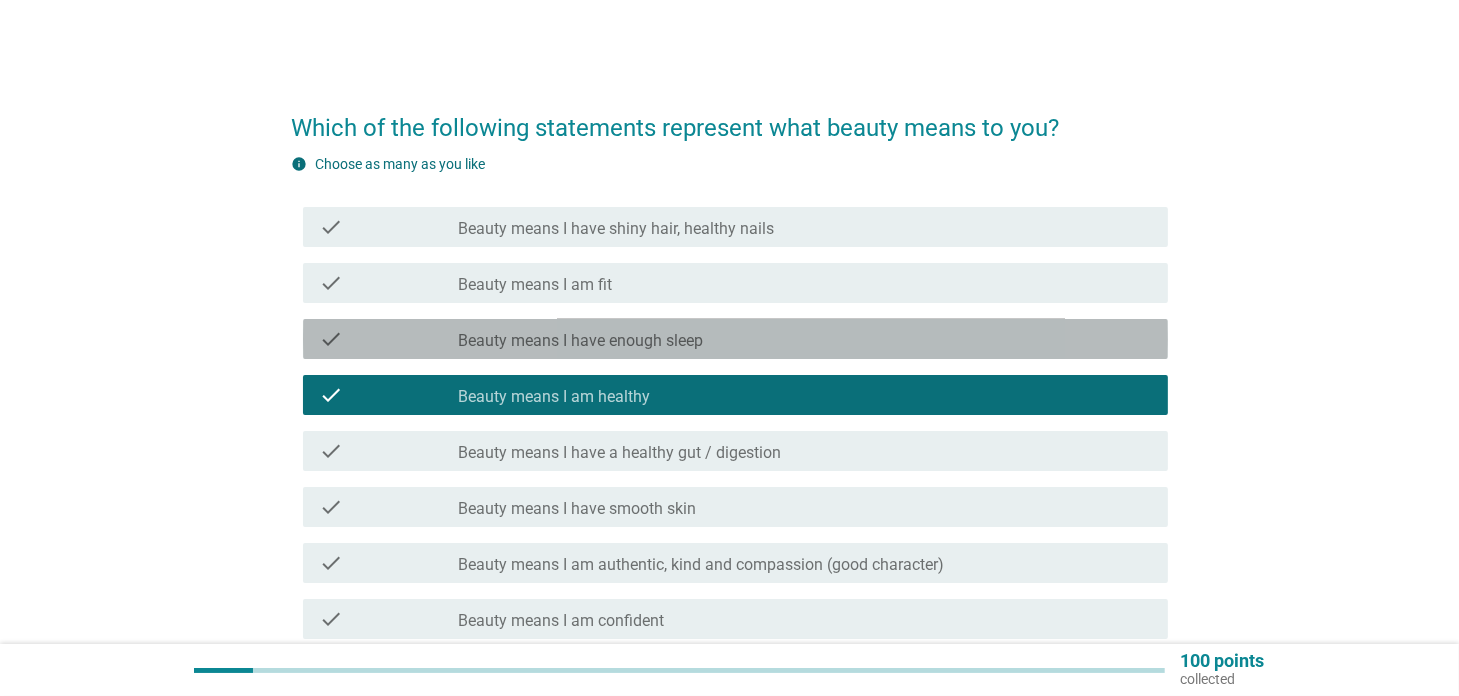 click on "Beauty means I have enough sleep" at bounding box center (580, 341) 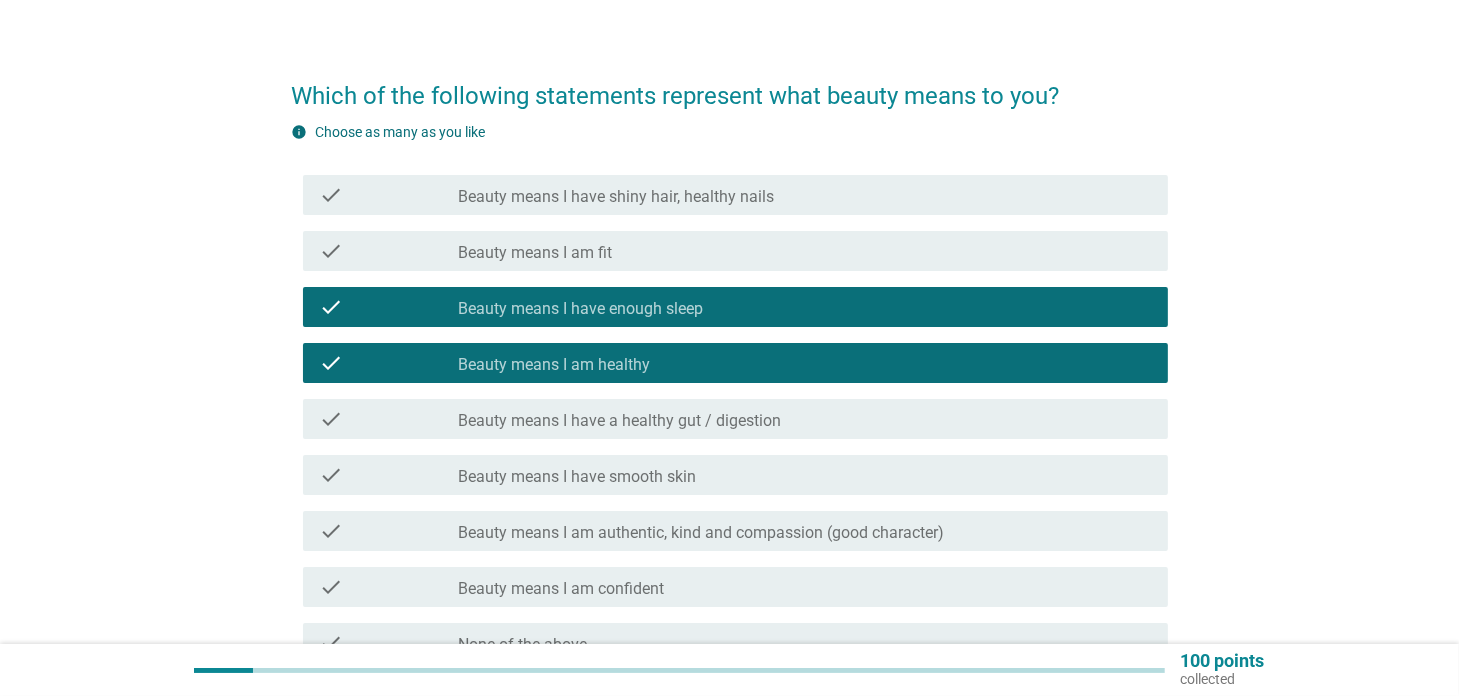 scroll, scrollTop: 32, scrollLeft: 0, axis: vertical 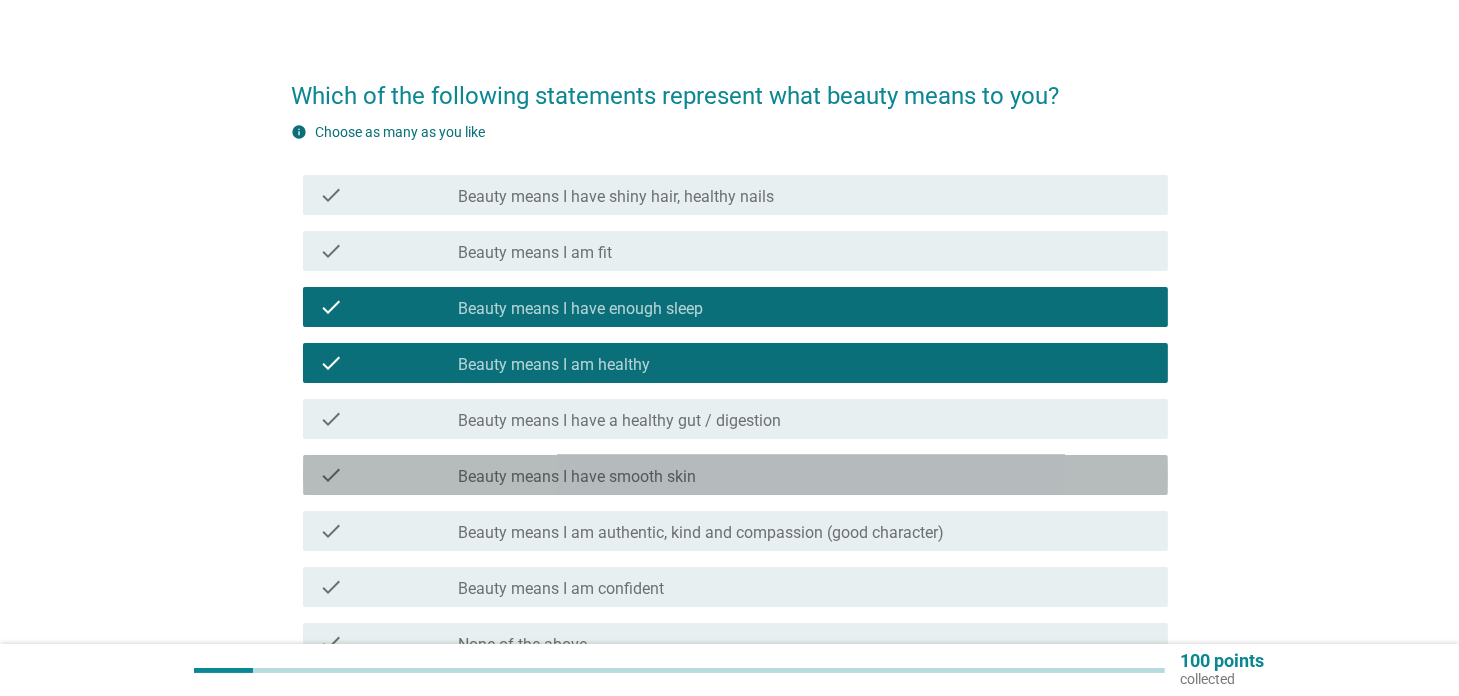 click on "check     check_box_outline_blank Beauty means I have smooth skin" at bounding box center [735, 475] 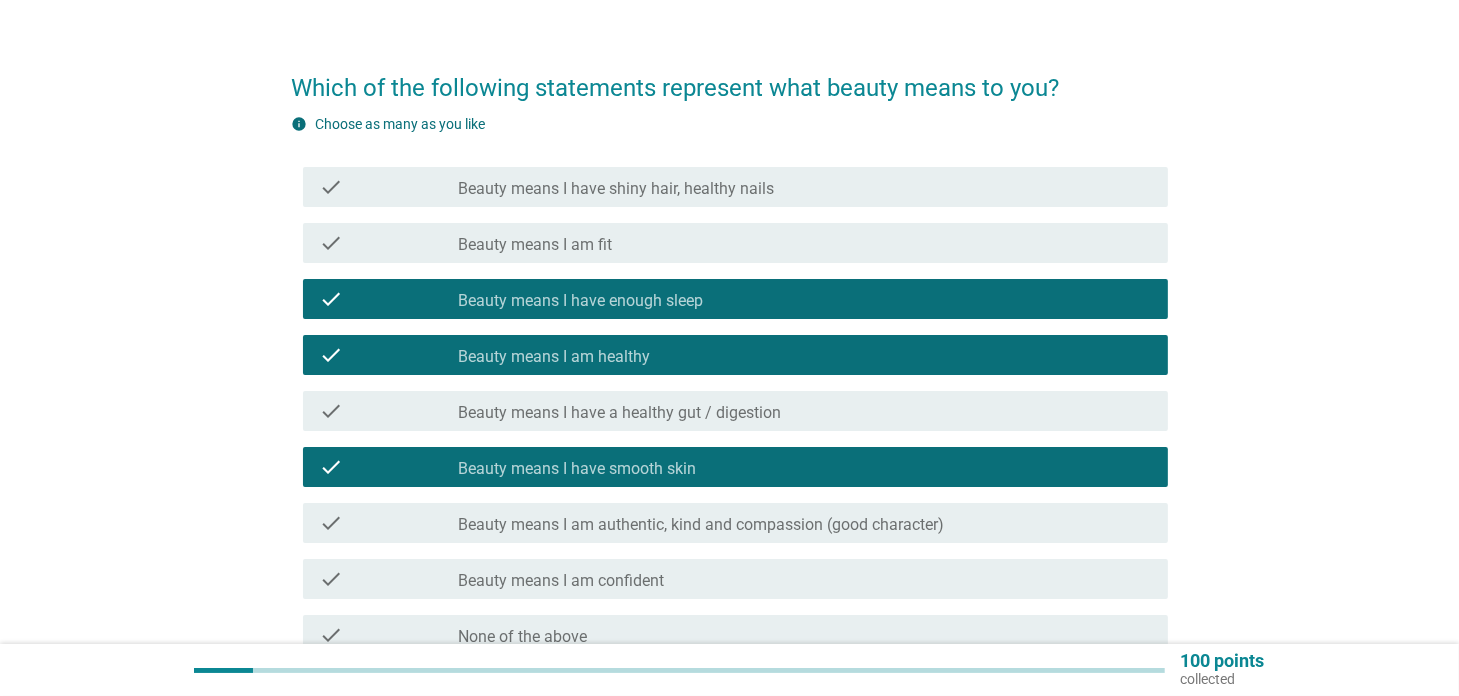 scroll, scrollTop: 40, scrollLeft: 0, axis: vertical 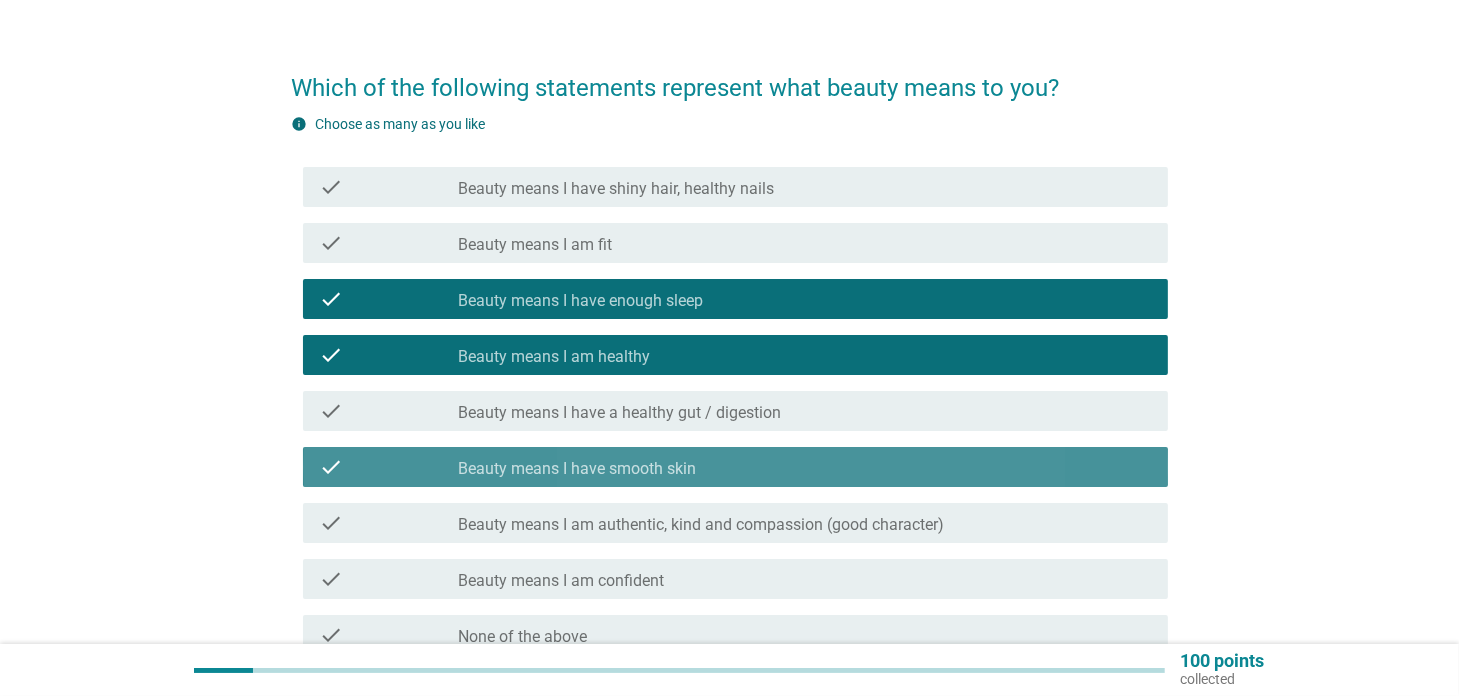 click on "Beauty means I have smooth skin" at bounding box center [577, 469] 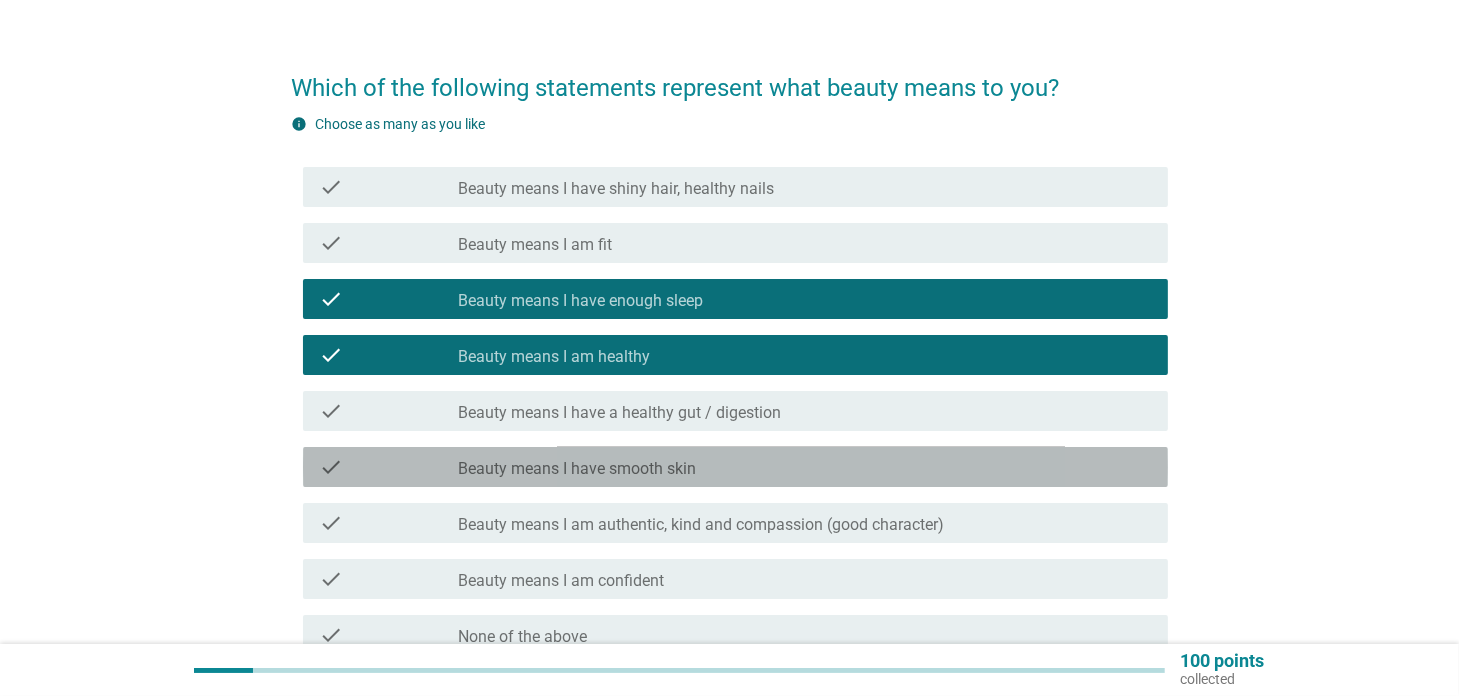 click on "Beauty means I have smooth skin" at bounding box center (577, 469) 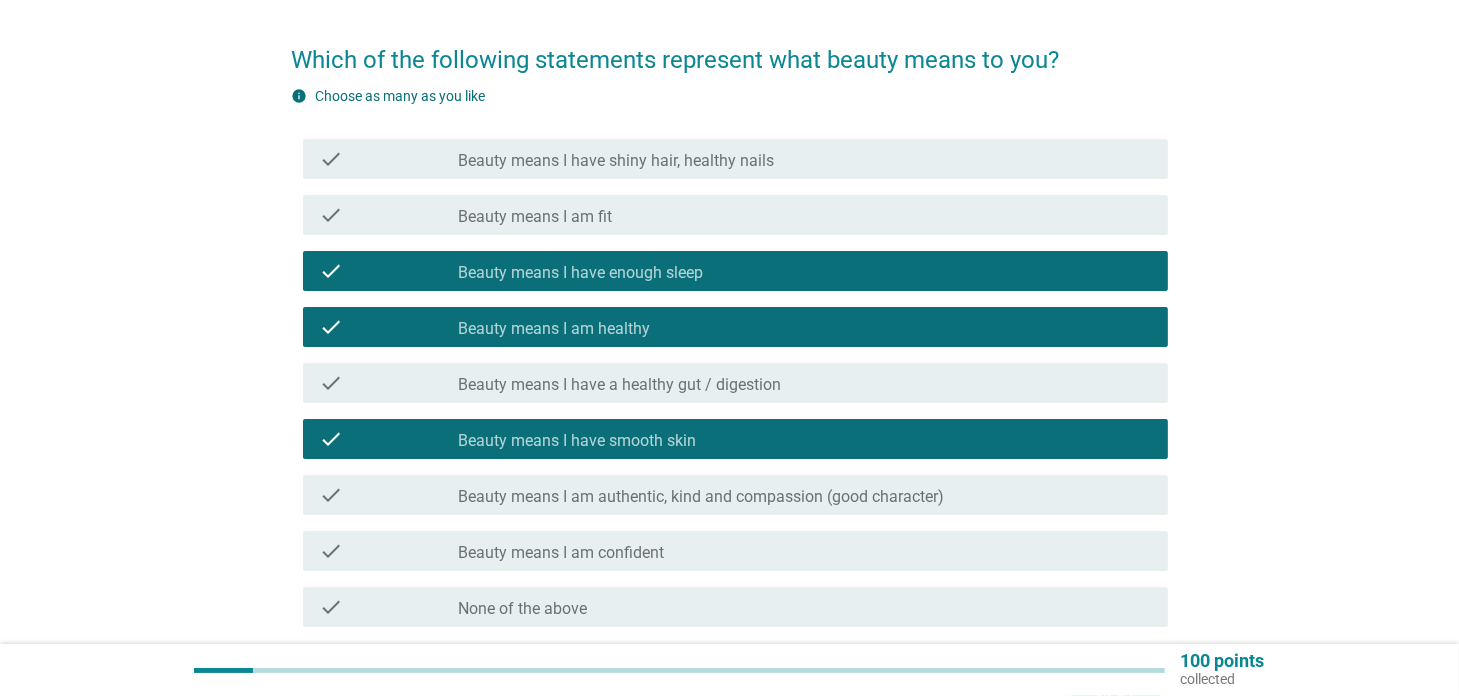 scroll, scrollTop: 236, scrollLeft: 0, axis: vertical 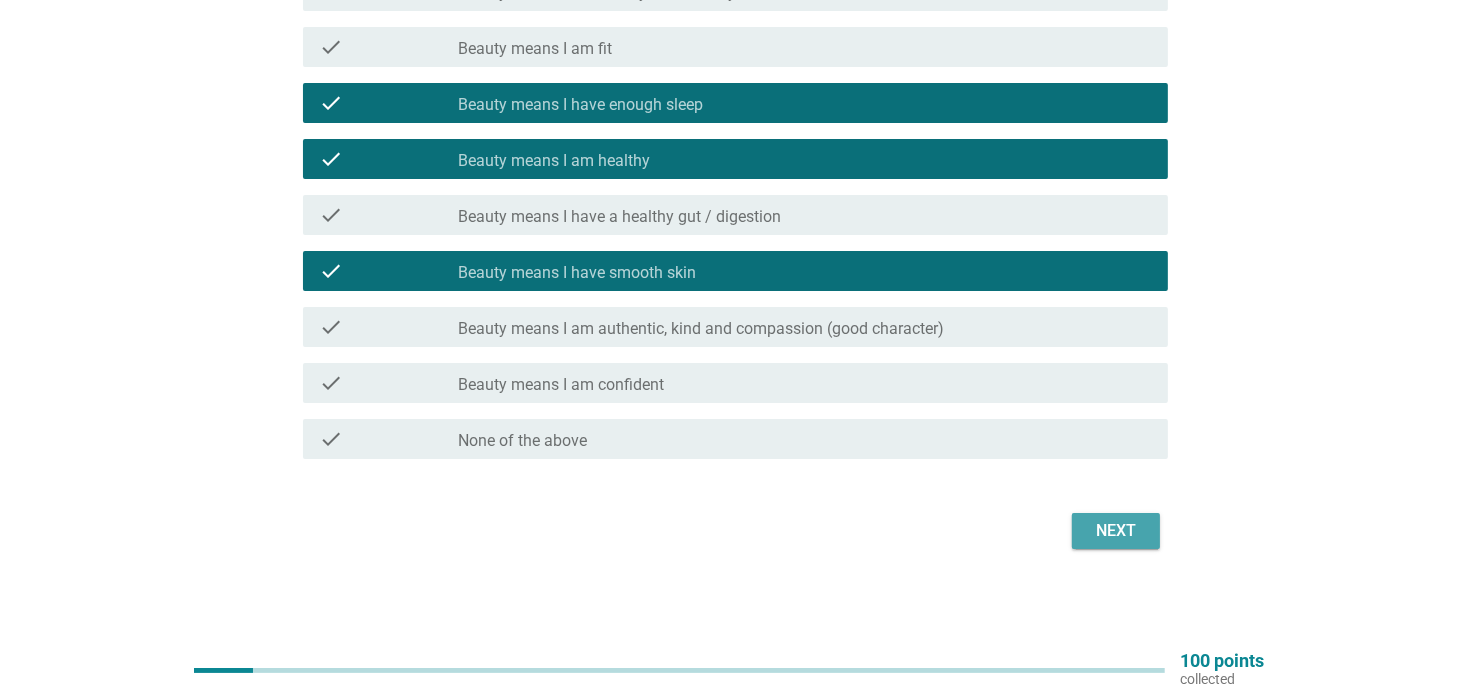click on "Next" at bounding box center (1116, 531) 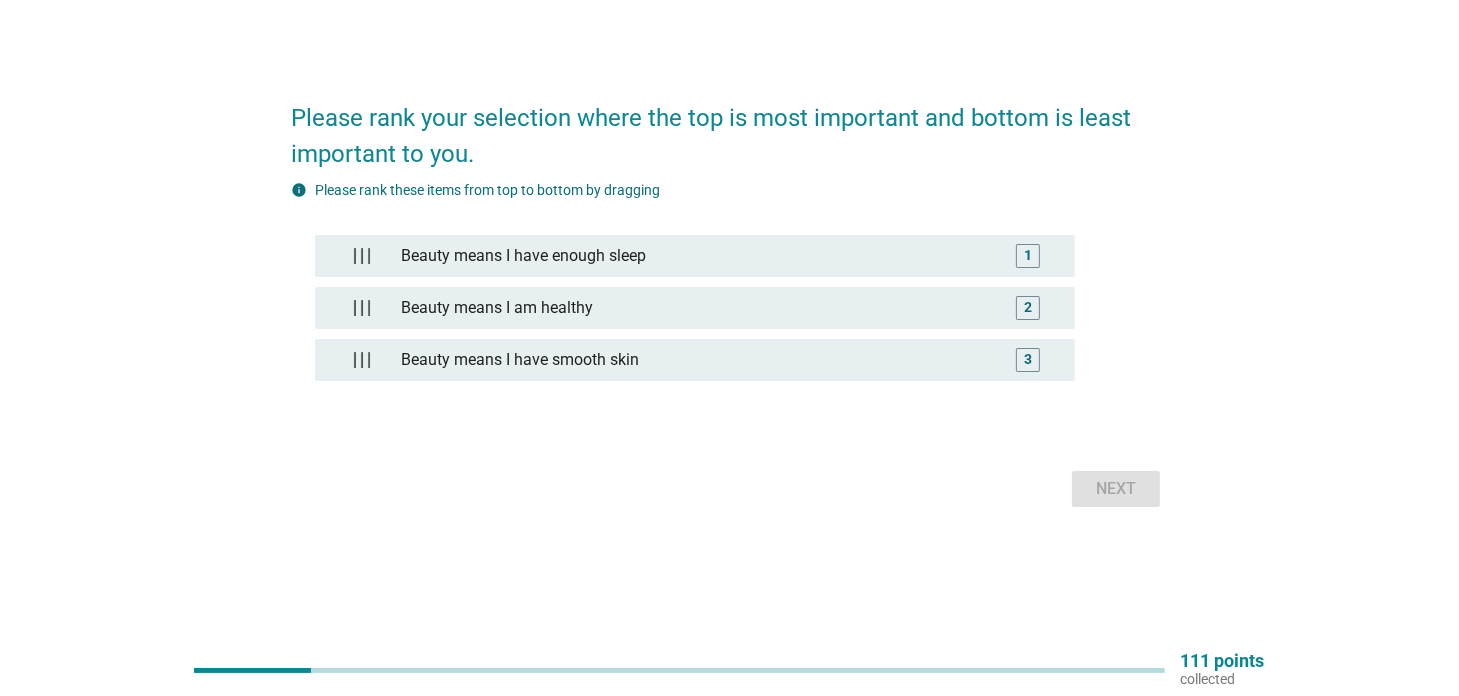 scroll, scrollTop: 0, scrollLeft: 0, axis: both 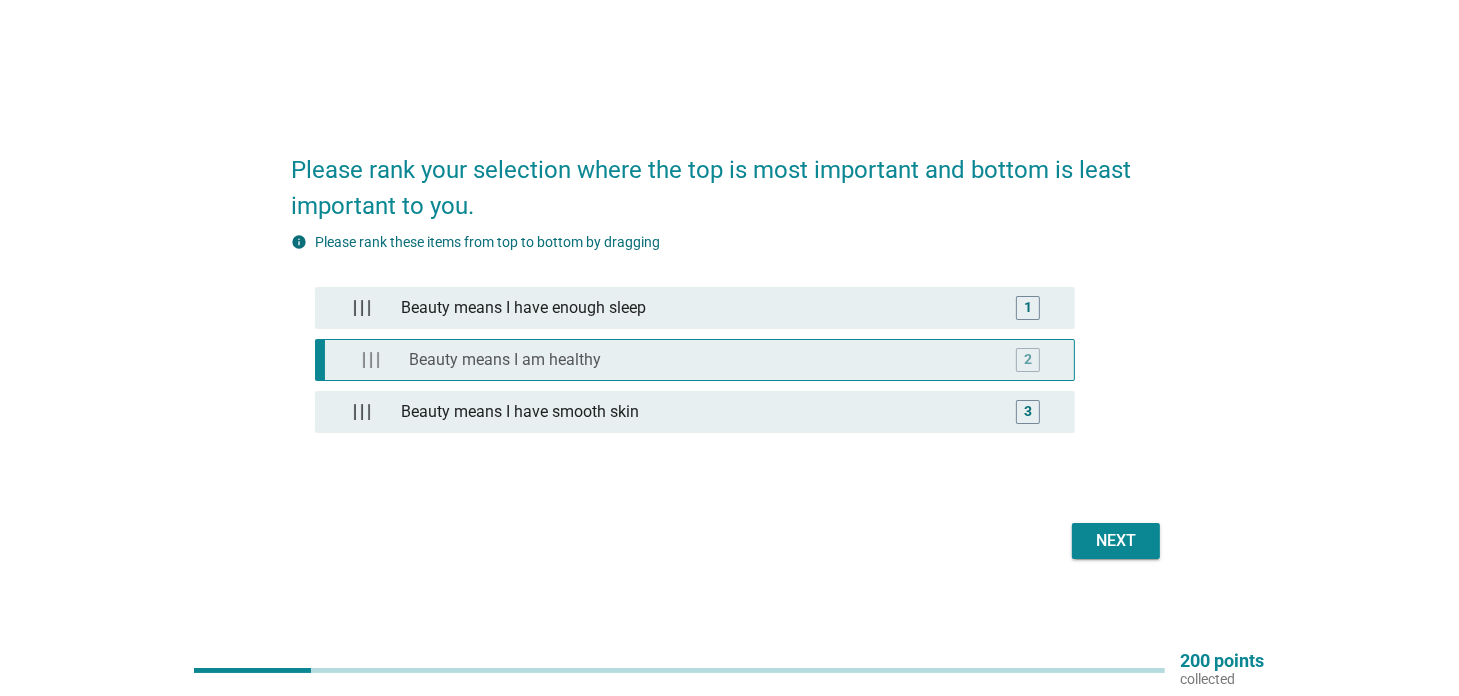 type 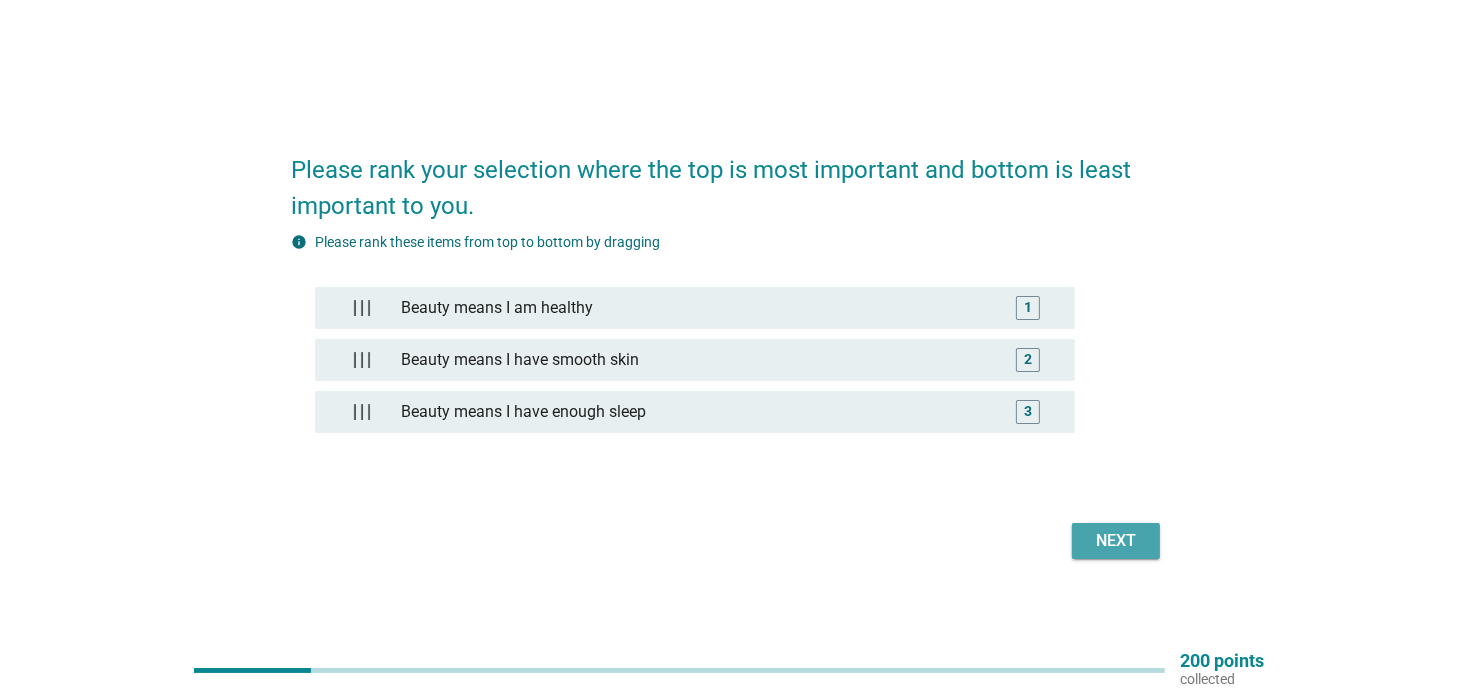 click on "Next" at bounding box center [1116, 541] 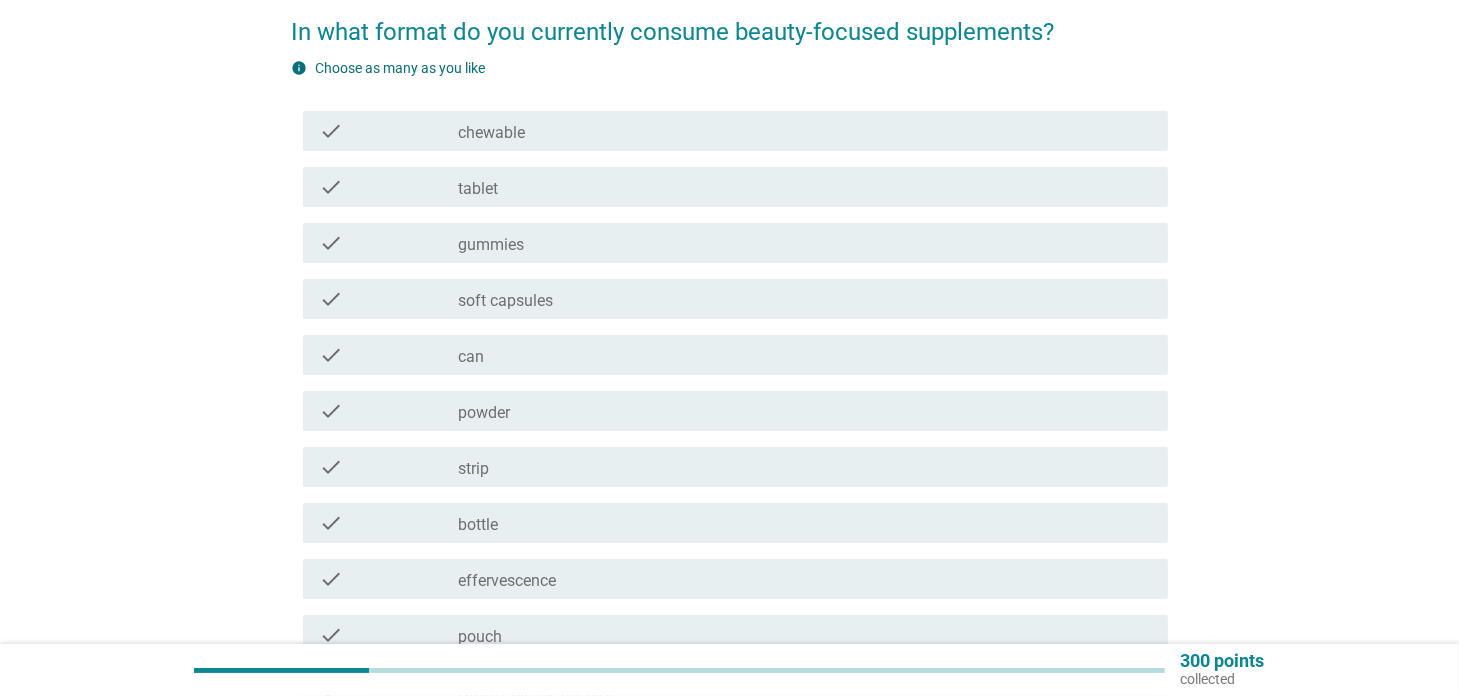 scroll, scrollTop: 96, scrollLeft: 0, axis: vertical 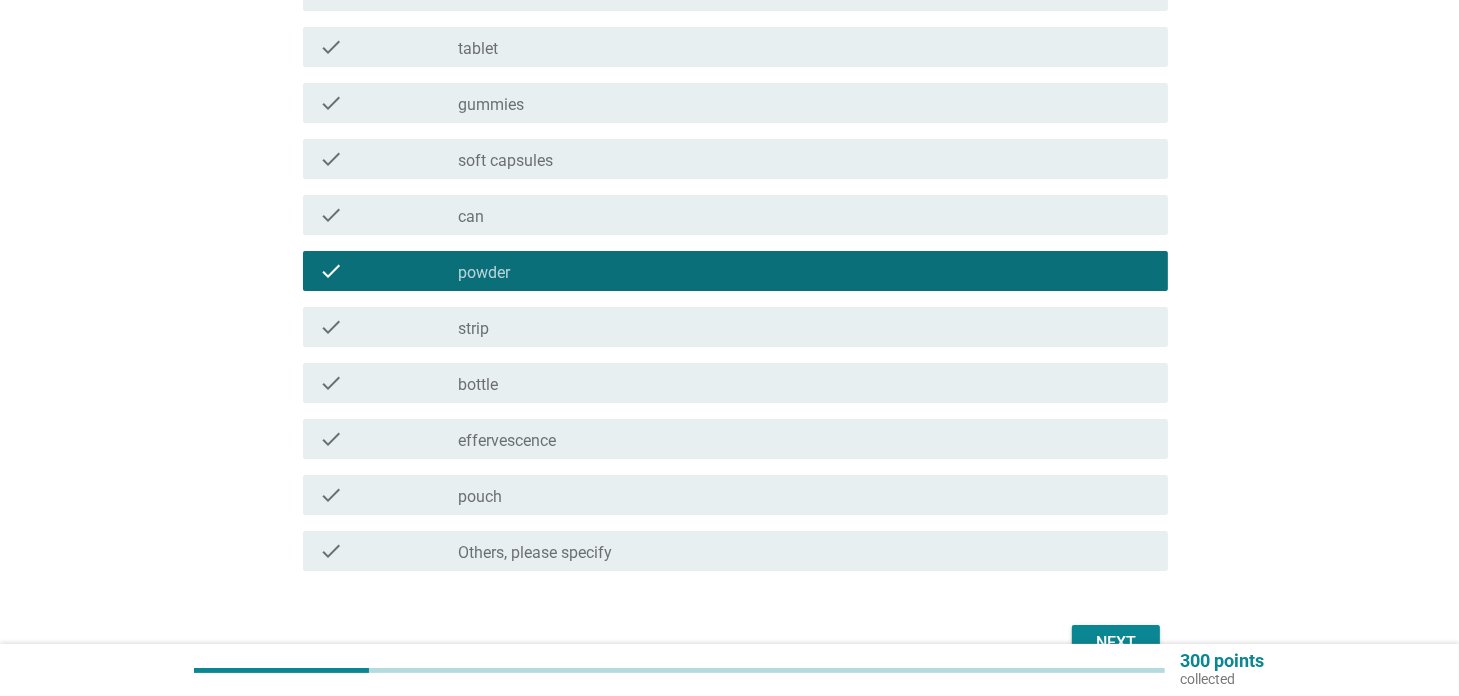 click on "check_box_outline_blank bottle" at bounding box center [805, 383] 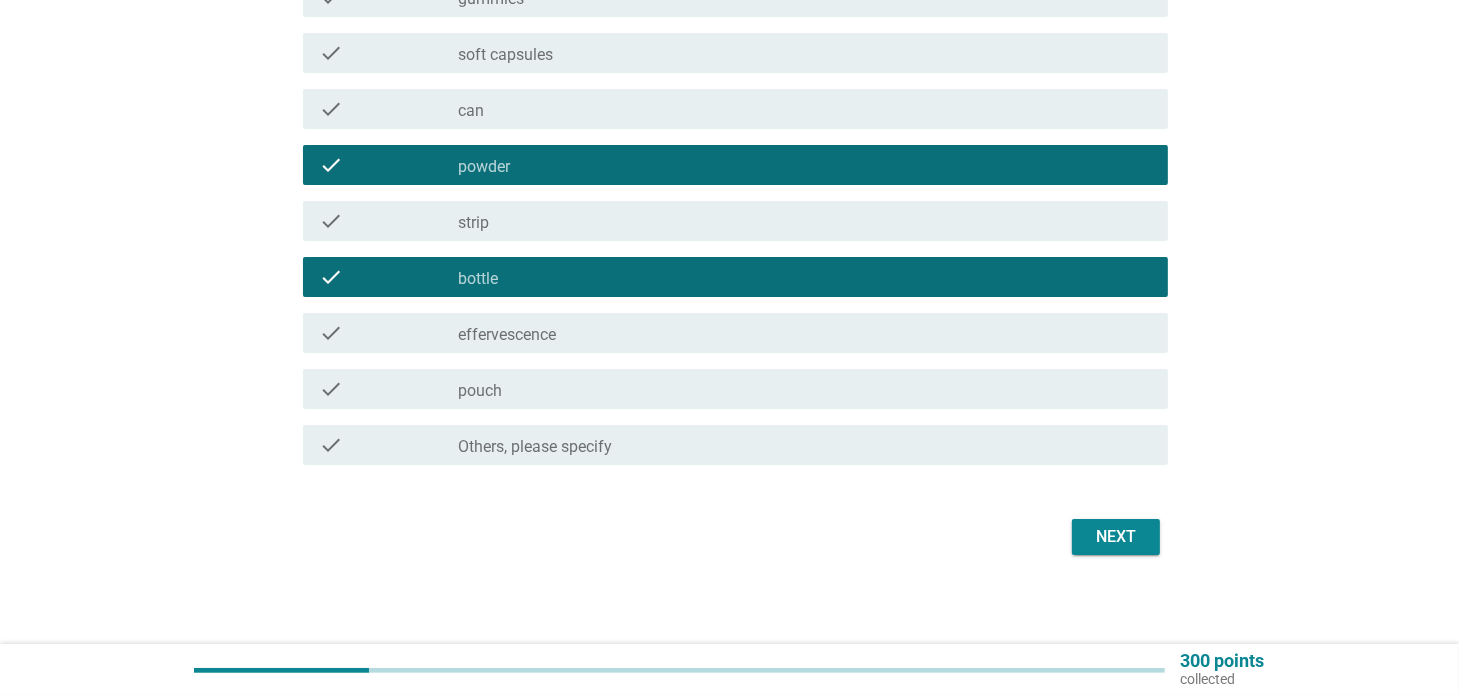 scroll, scrollTop: 348, scrollLeft: 0, axis: vertical 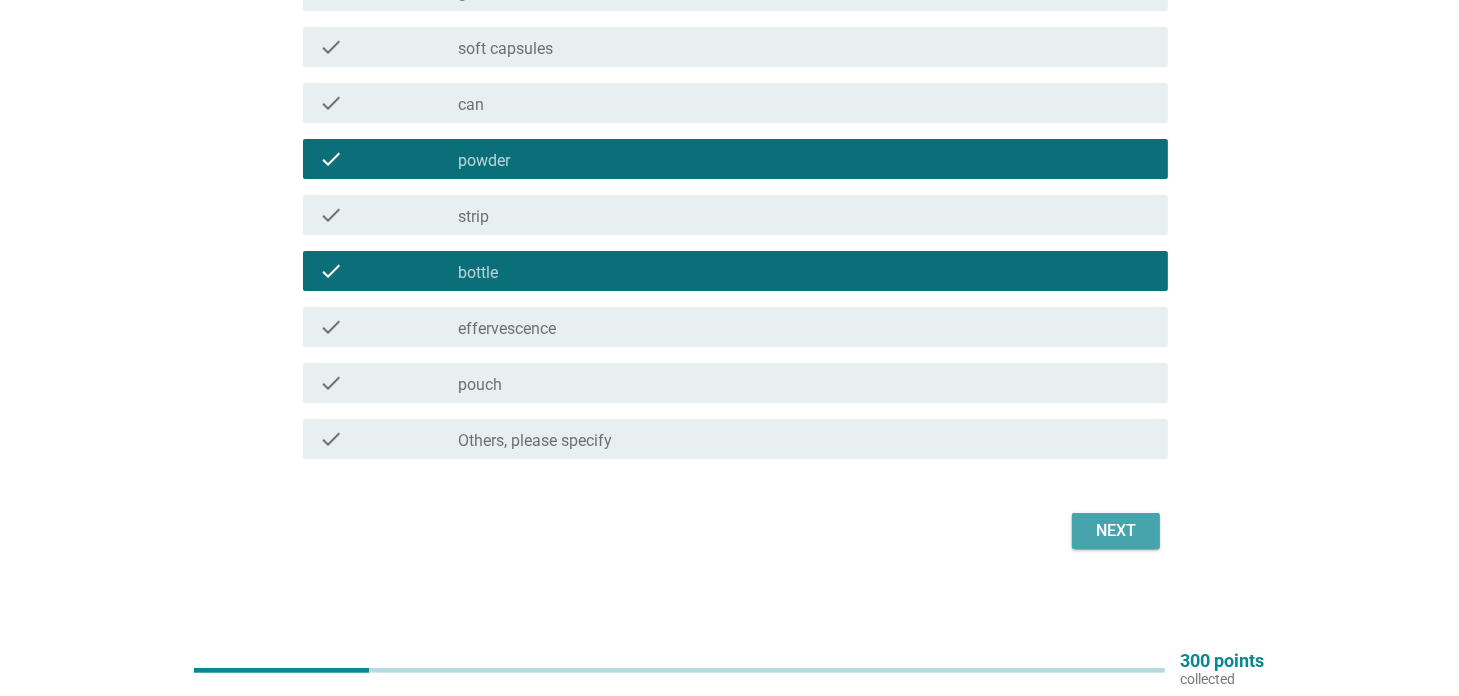 click on "Next" at bounding box center (1116, 531) 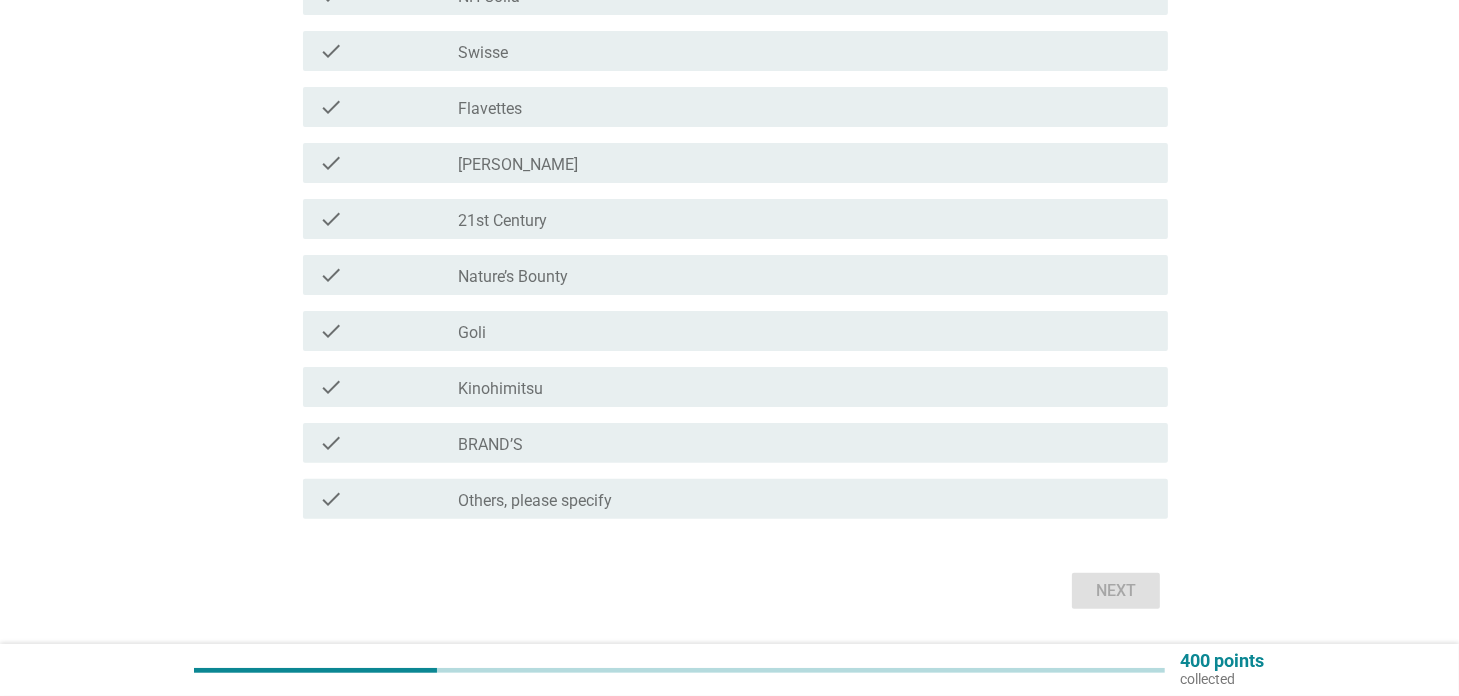scroll, scrollTop: 460, scrollLeft: 0, axis: vertical 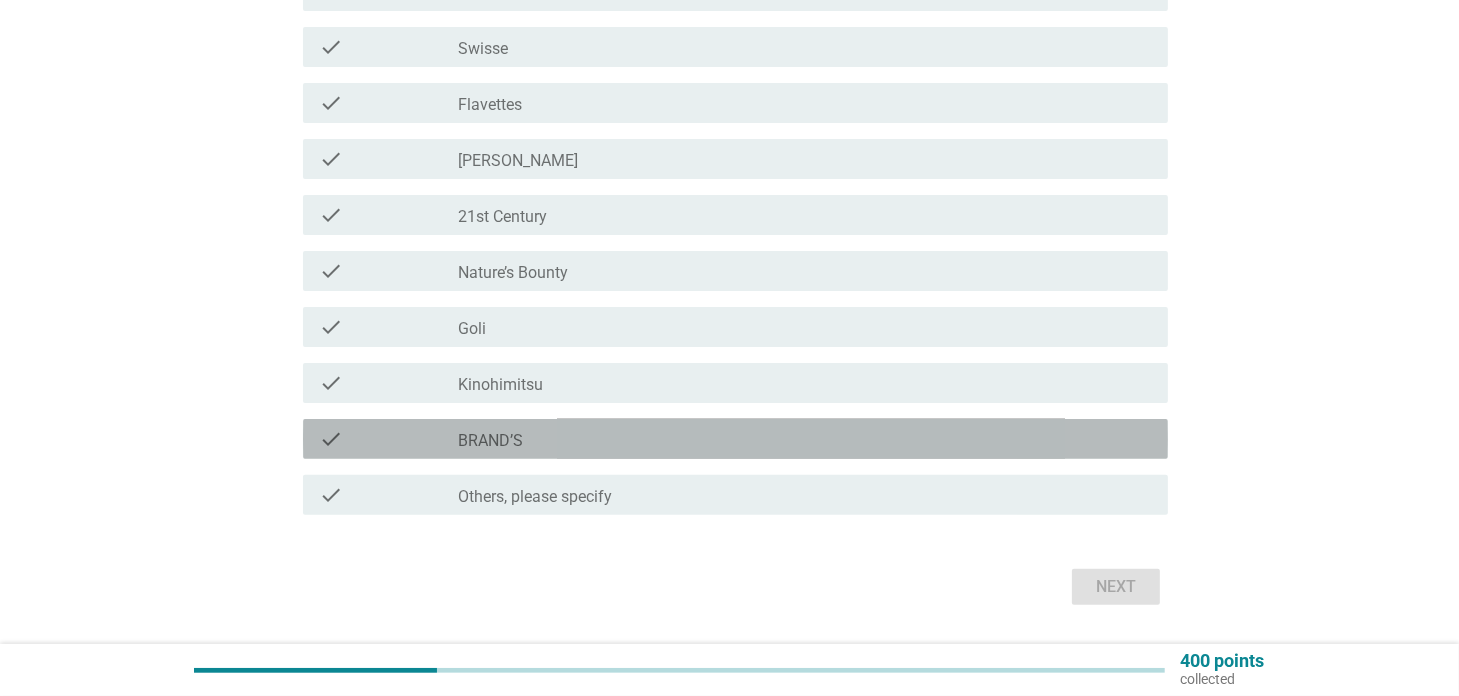 click on "check_box_outline_blank BRAND’S" at bounding box center [805, 439] 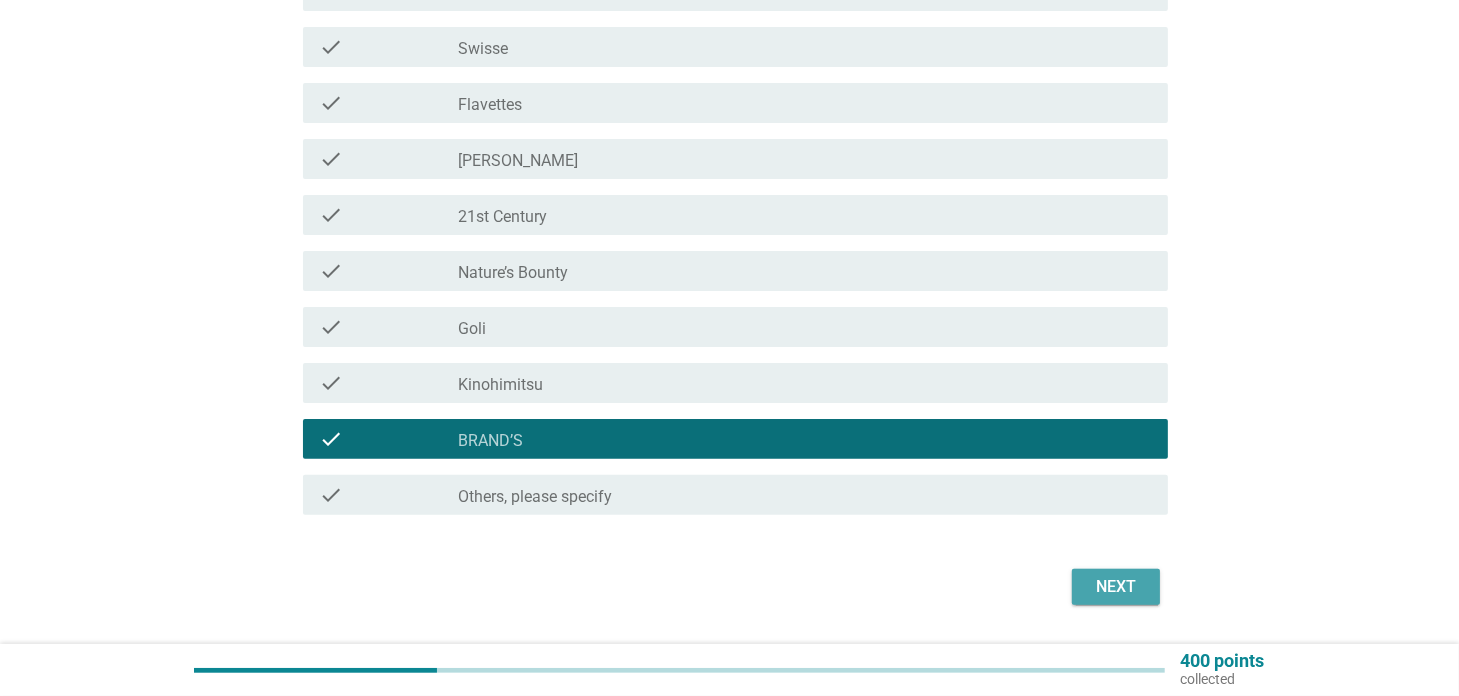 click on "Next" at bounding box center [1116, 587] 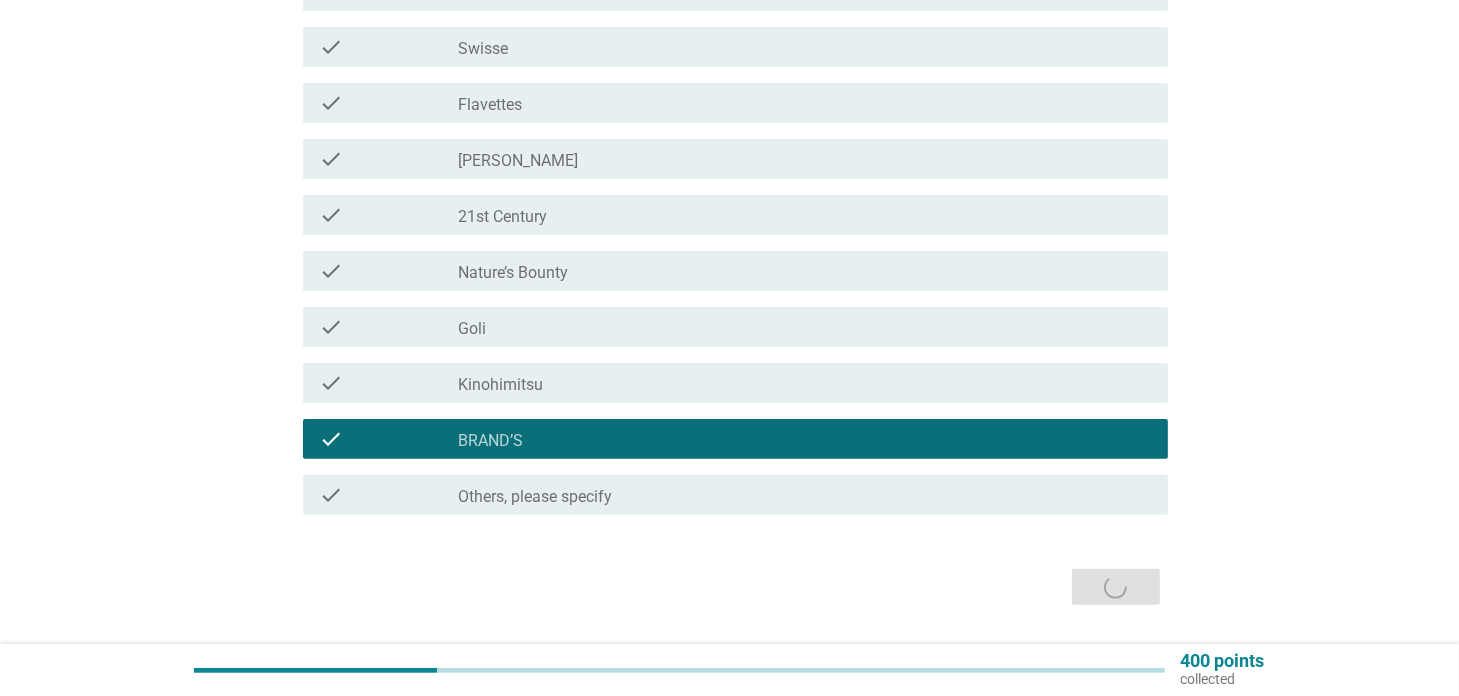 scroll, scrollTop: 0, scrollLeft: 0, axis: both 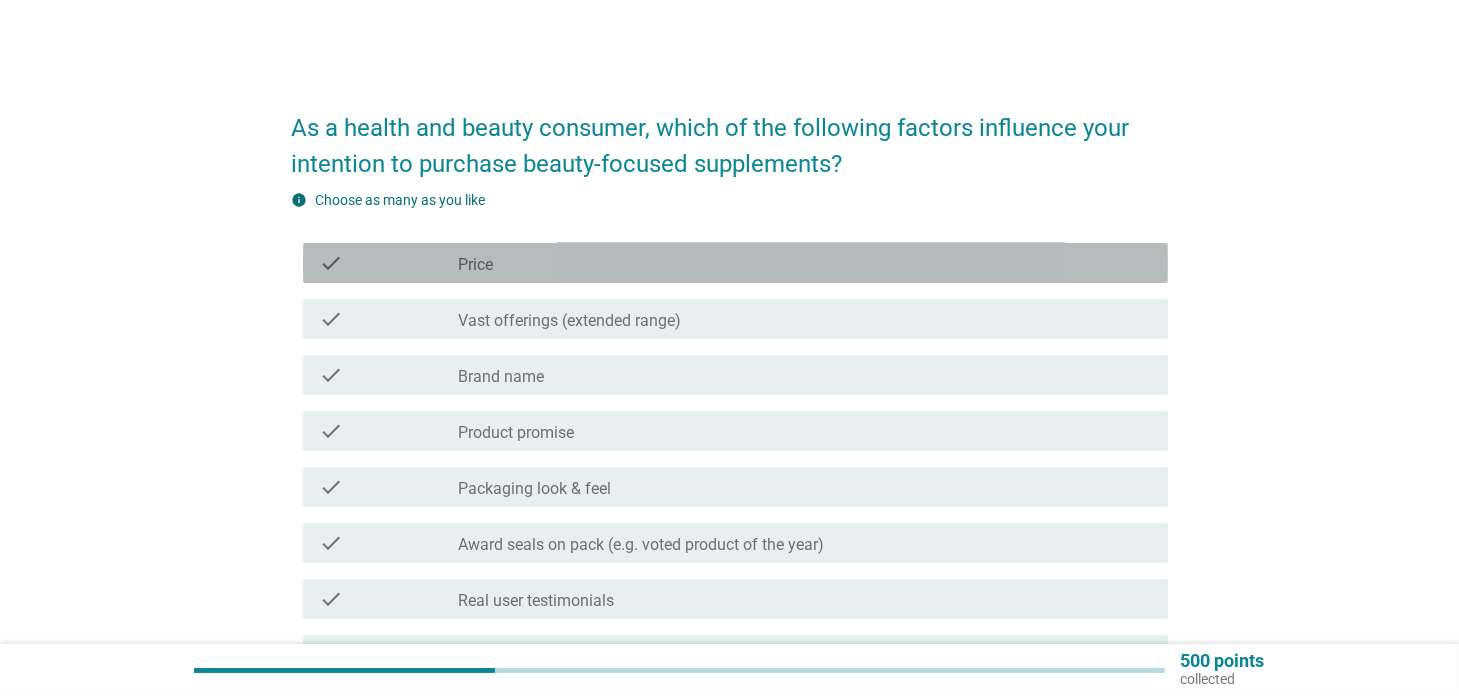 click on "check_box_outline_blank Price" at bounding box center (805, 263) 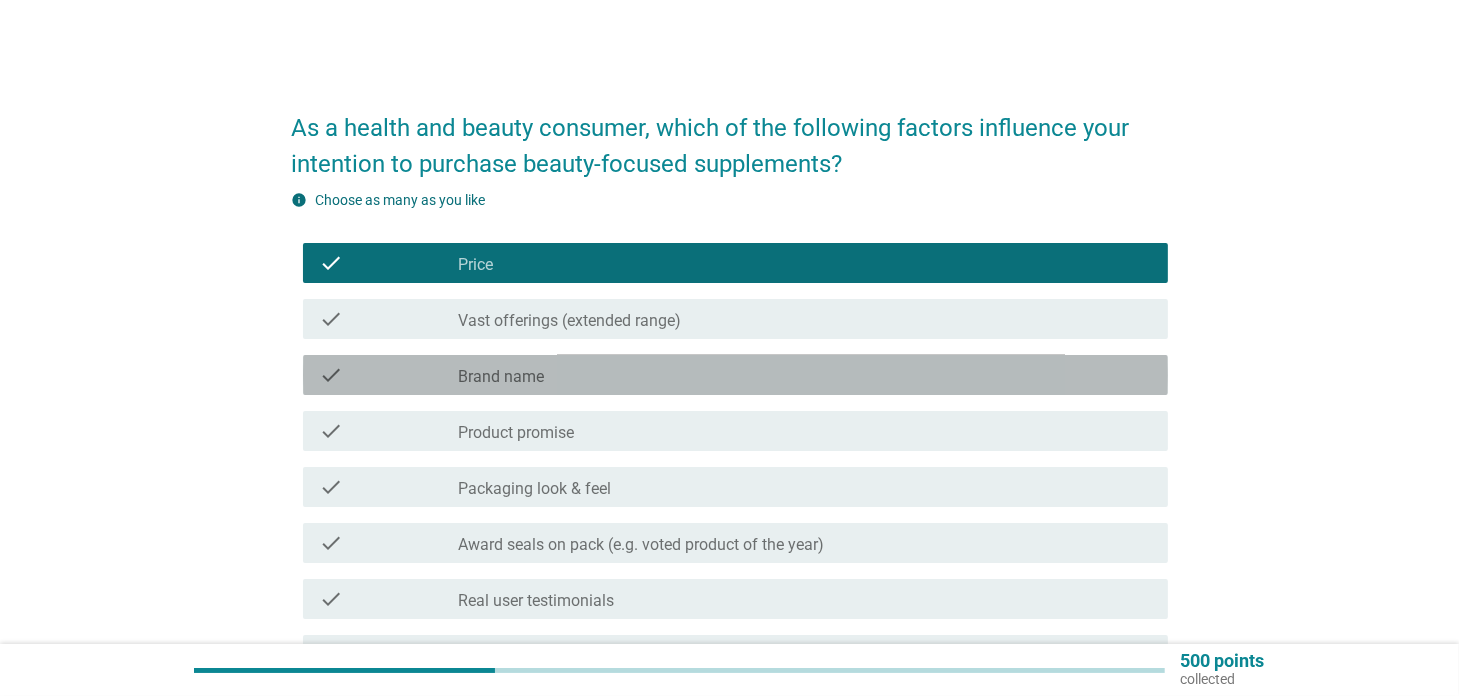 click on "check     check_box_outline_blank Brand name" at bounding box center [735, 375] 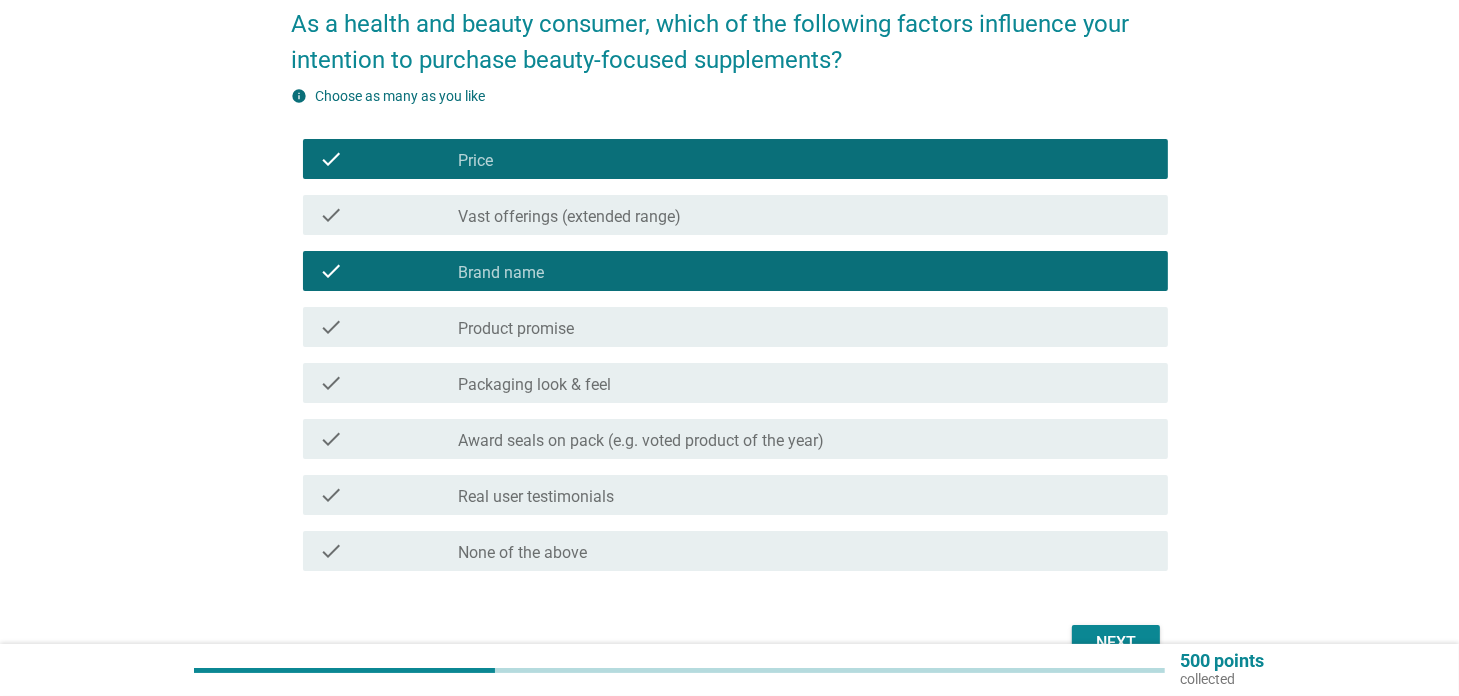 scroll, scrollTop: 208, scrollLeft: 0, axis: vertical 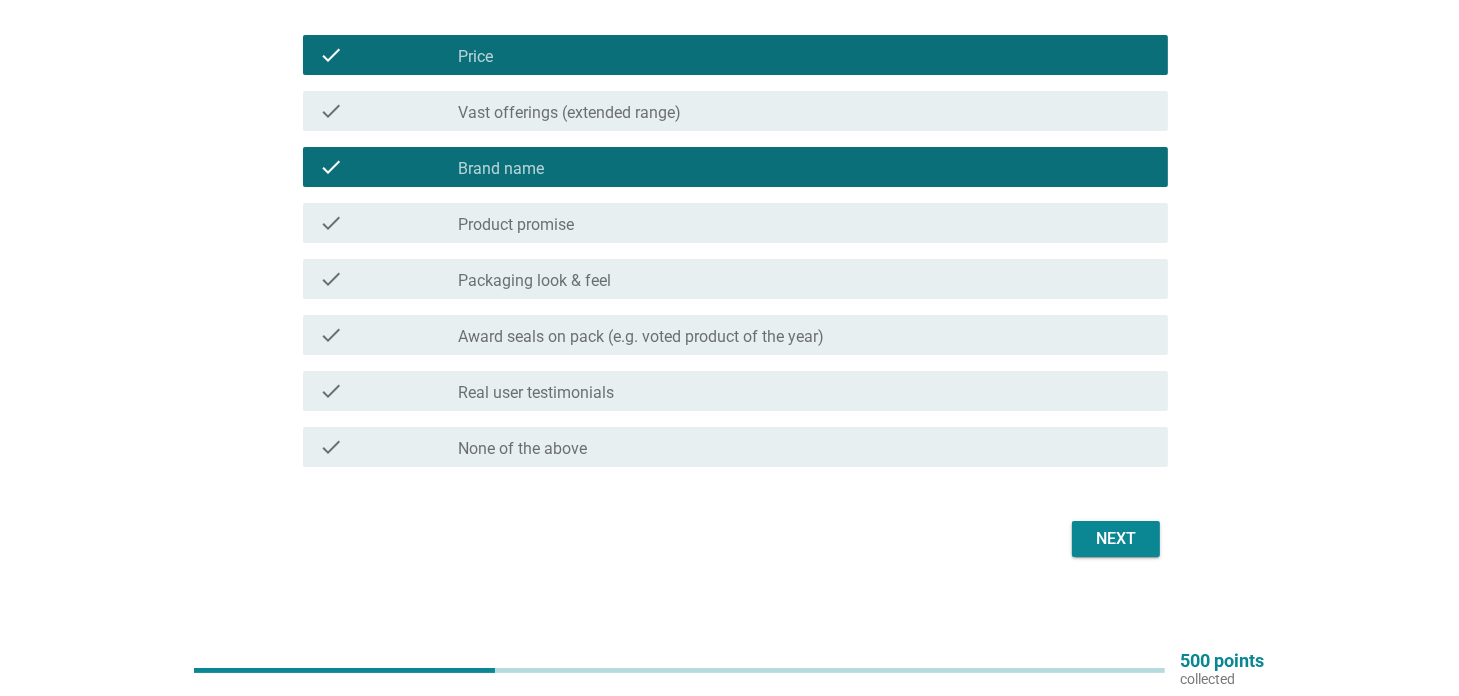 click on "check_box_outline_blank Real user testimonials" at bounding box center [805, 391] 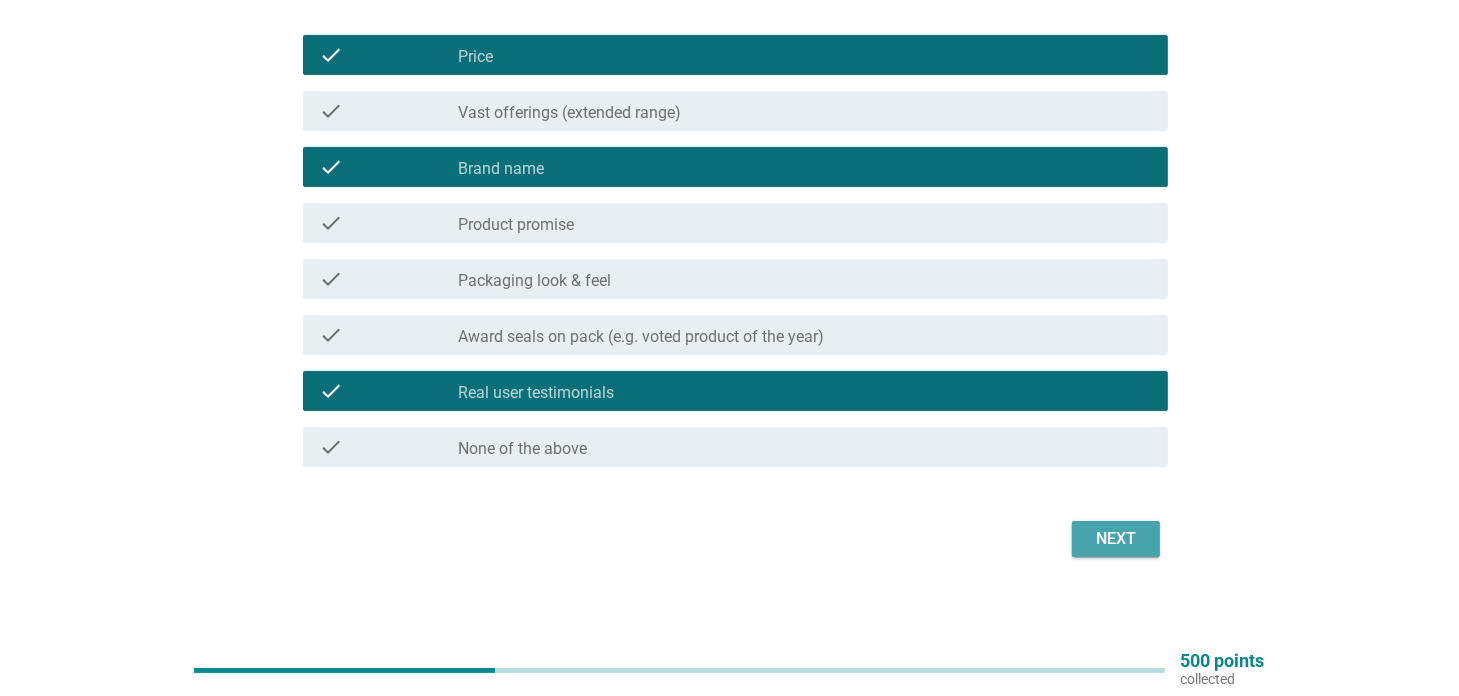 click on "Next" at bounding box center (1116, 539) 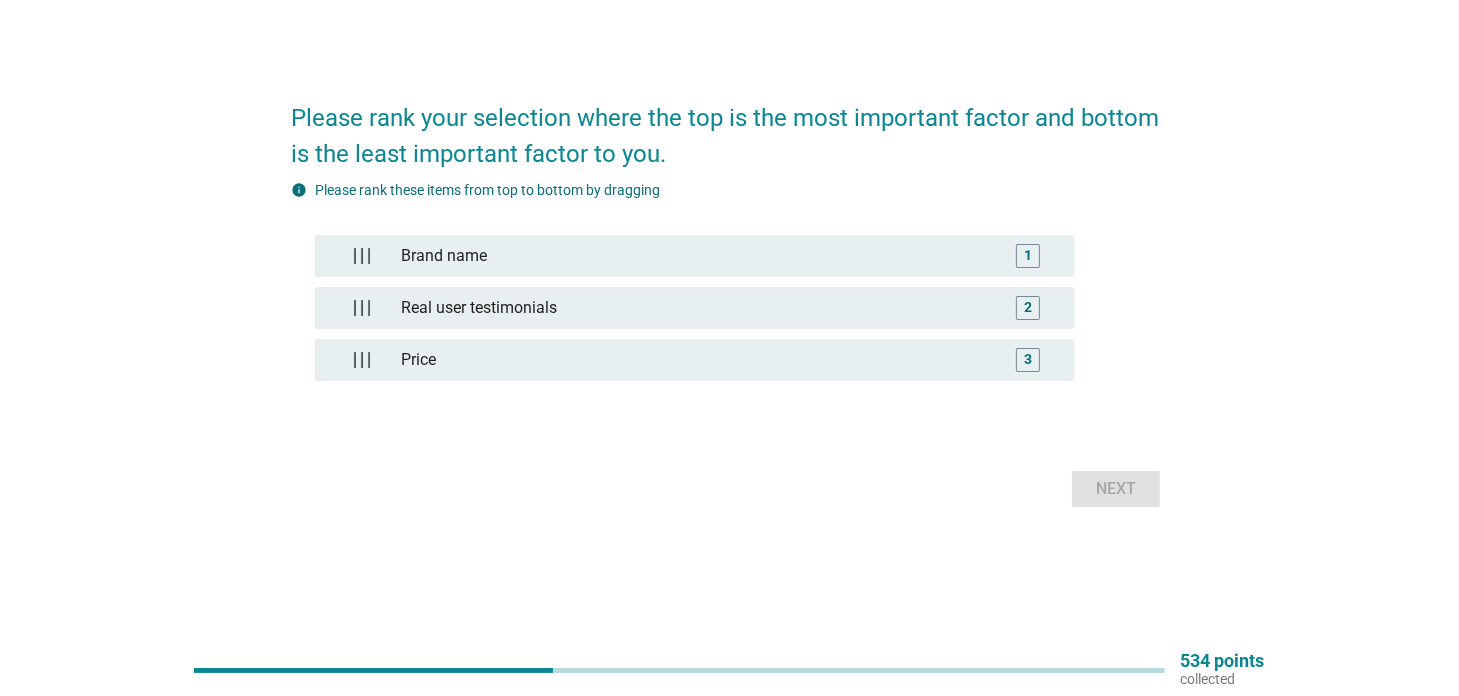 scroll, scrollTop: 0, scrollLeft: 0, axis: both 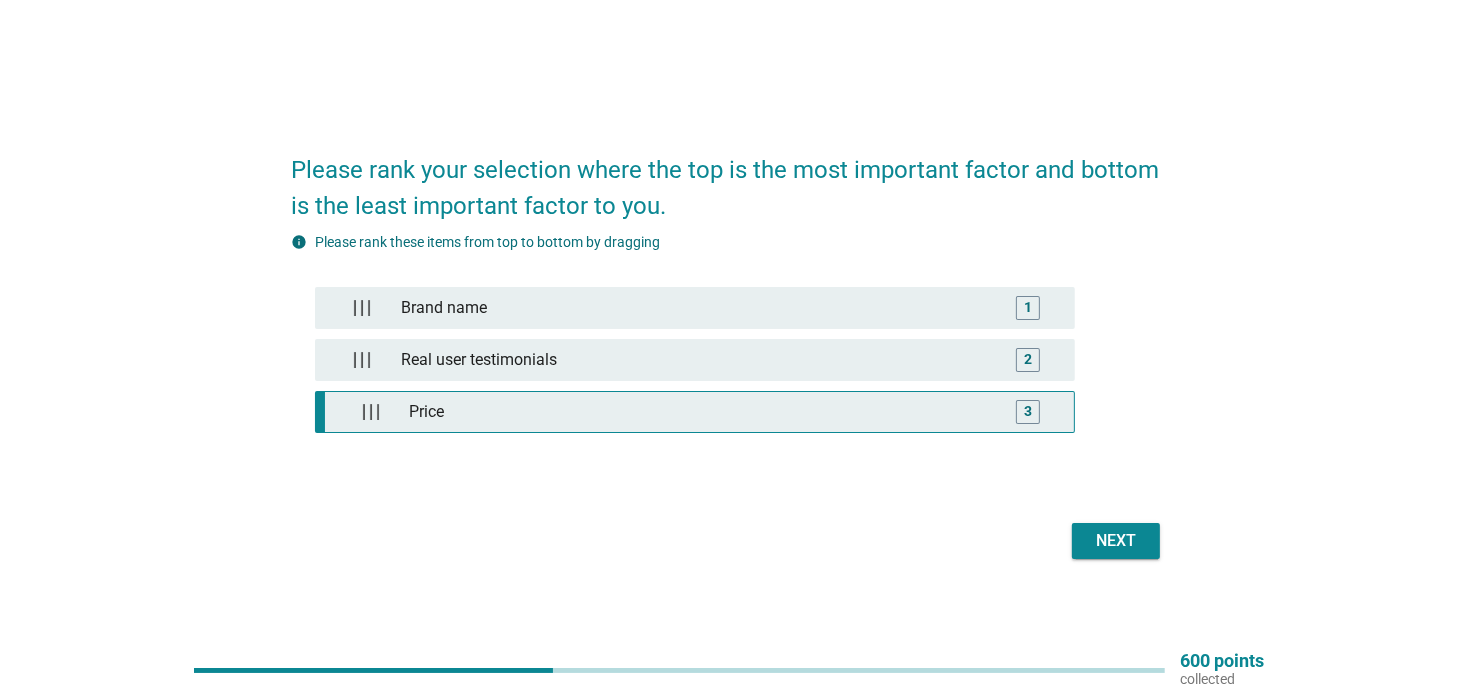 type 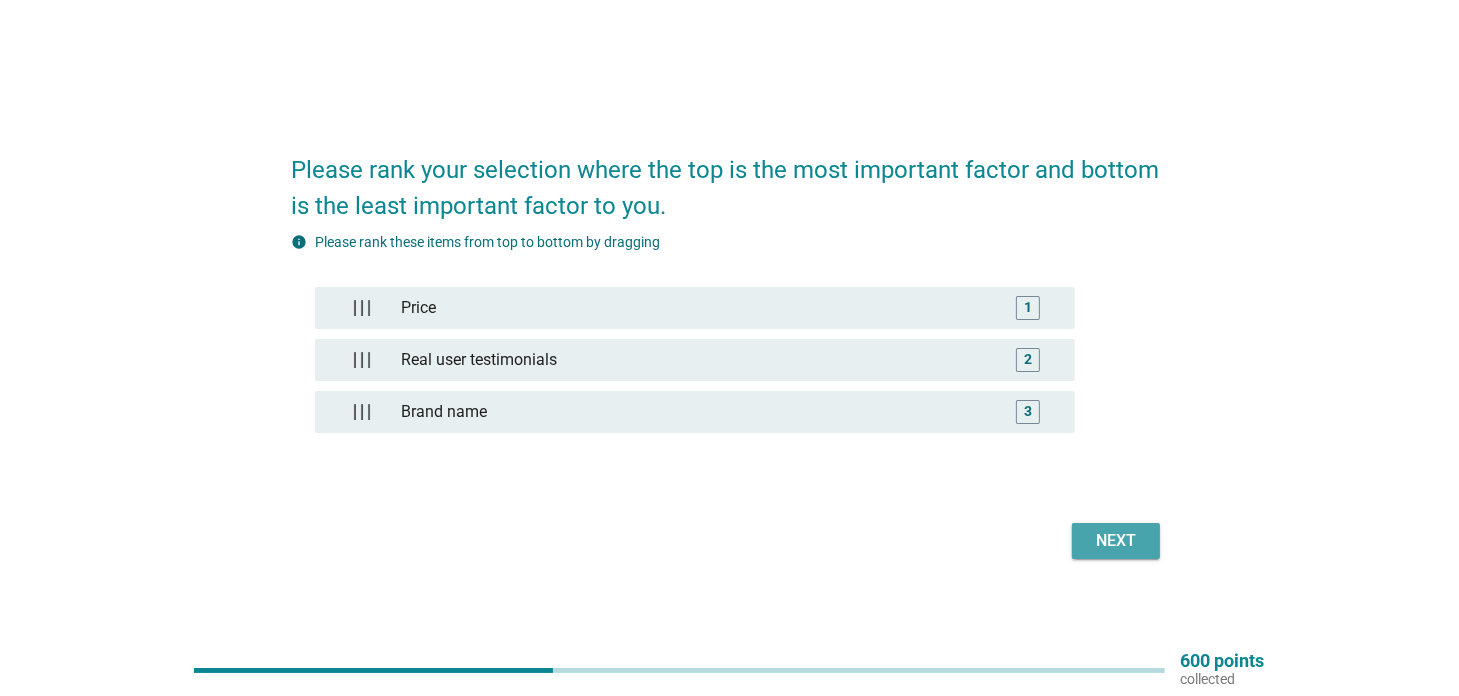click on "Next" at bounding box center (1116, 541) 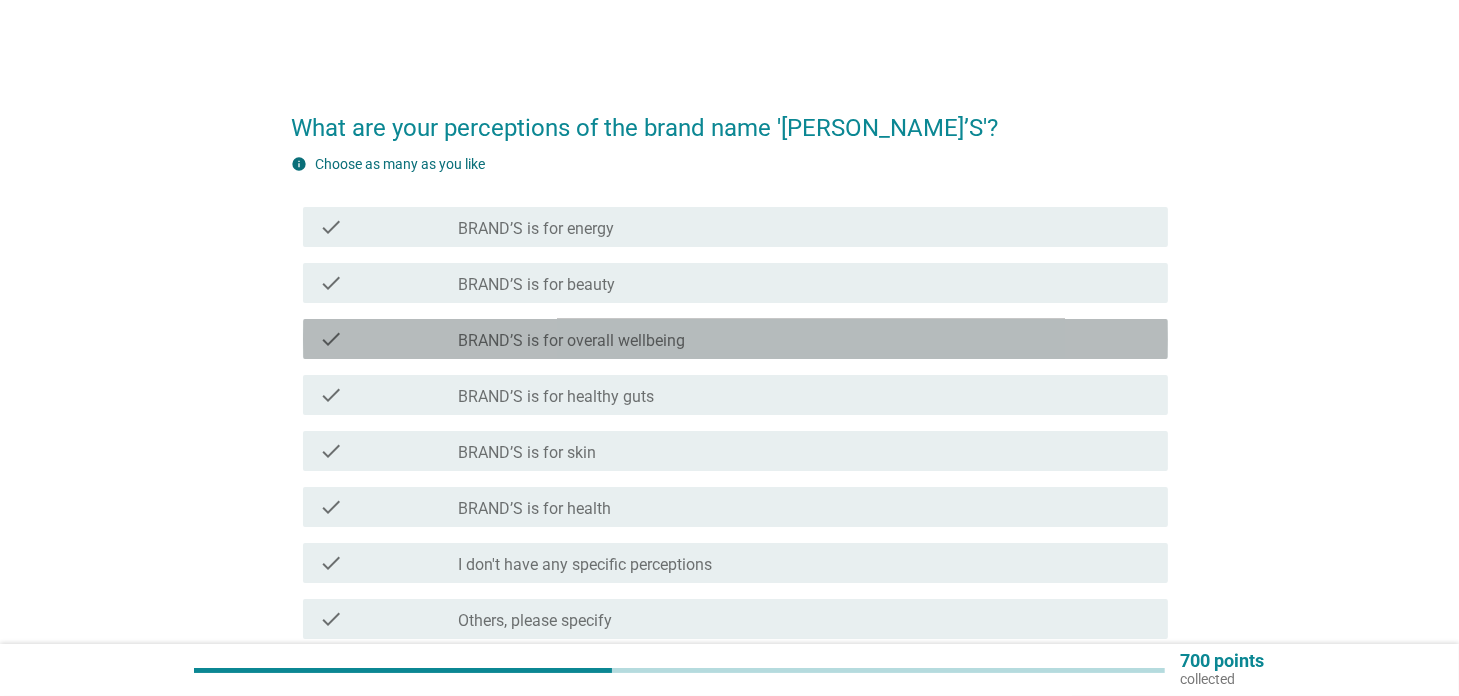 click on "check_box_outline_blank BRAND’S is for overall wellbeing" at bounding box center [805, 339] 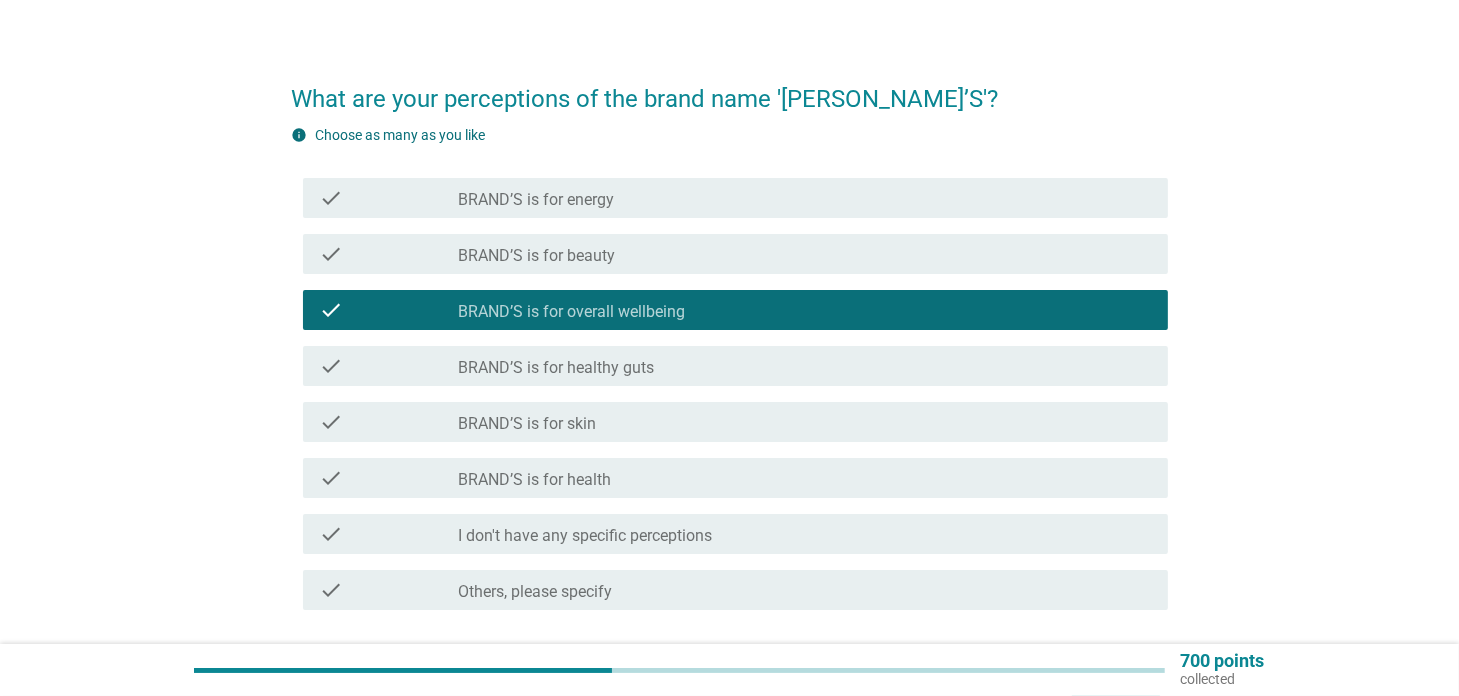 scroll, scrollTop: 31, scrollLeft: 0, axis: vertical 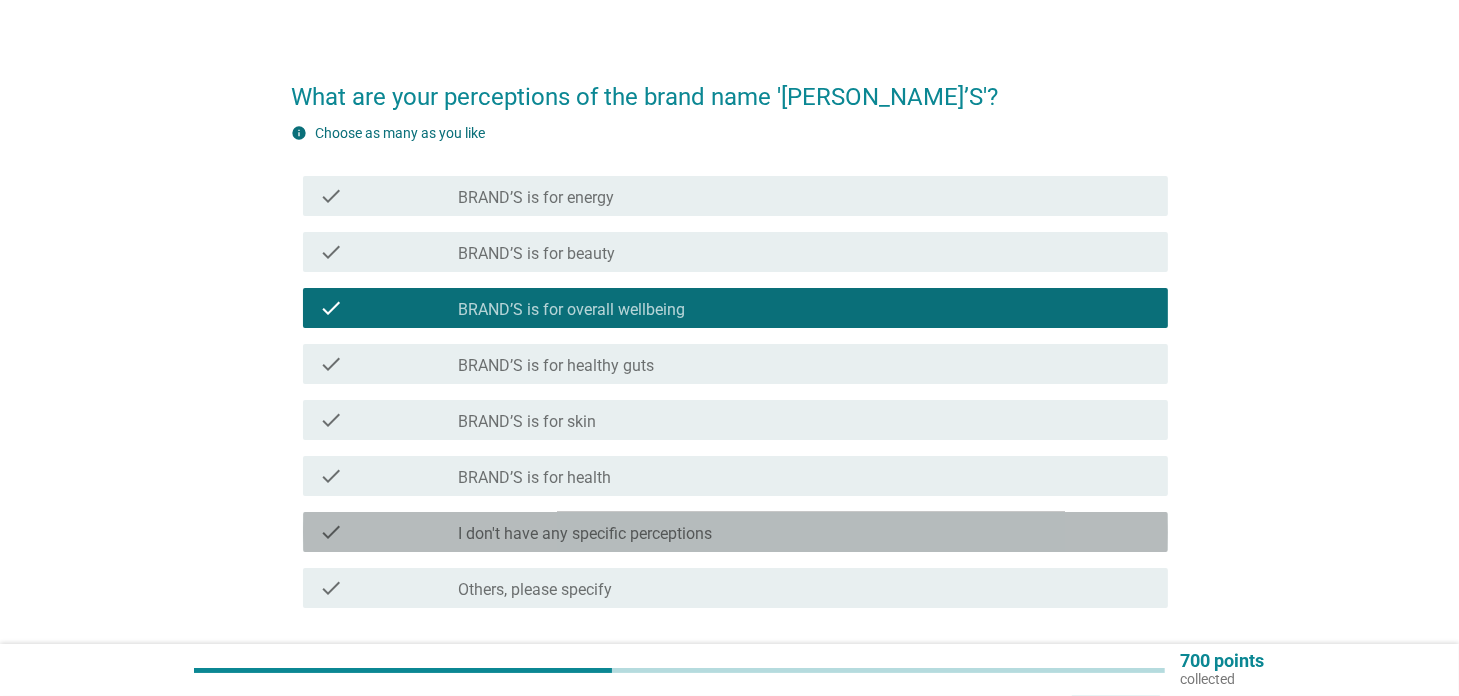 click on "I don't have any specific perceptions" at bounding box center (585, 534) 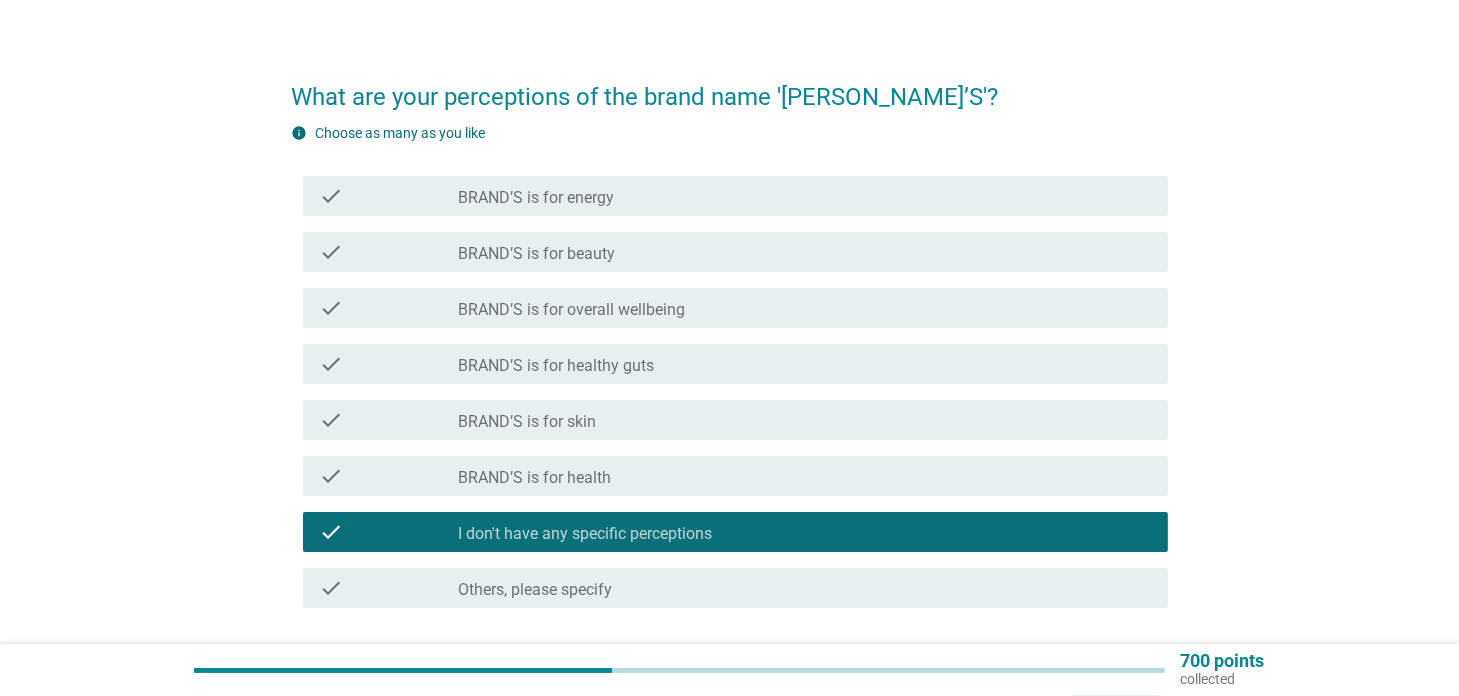 scroll, scrollTop: 180, scrollLeft: 0, axis: vertical 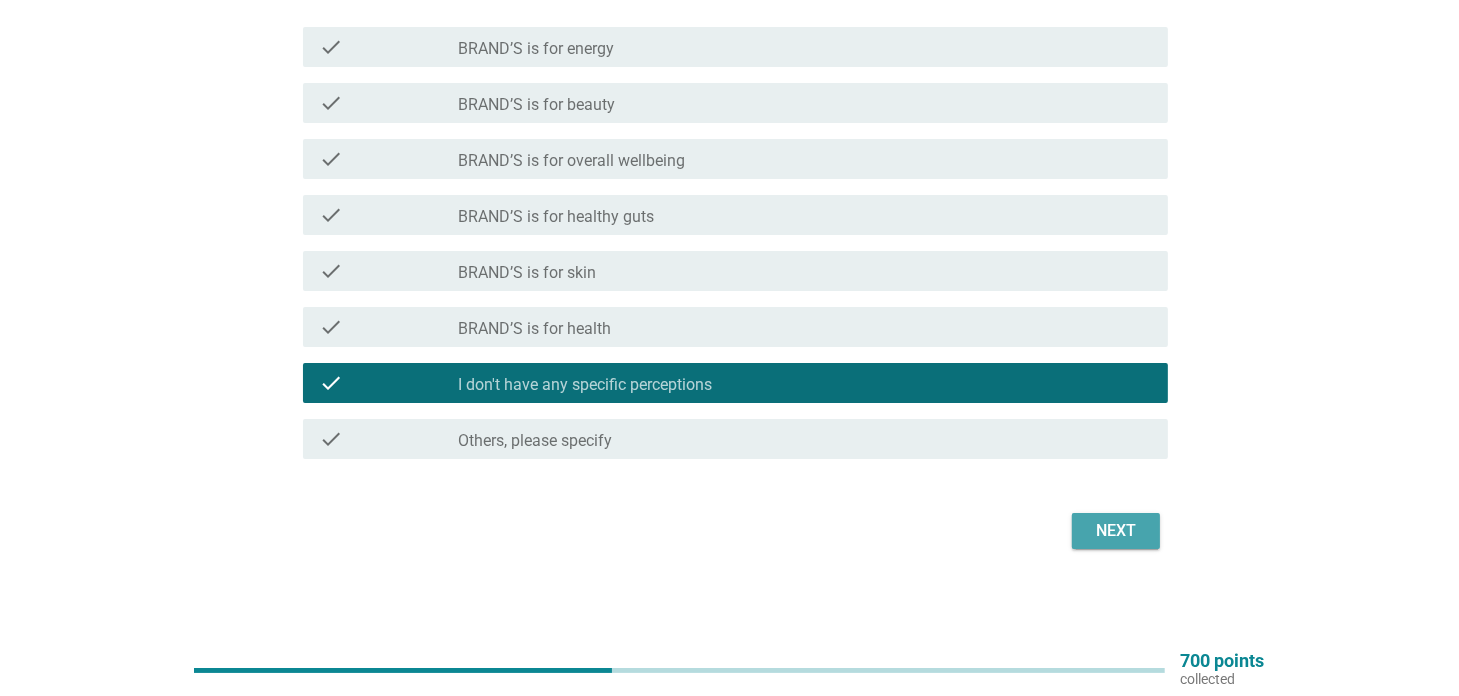 click on "Next" at bounding box center [1116, 531] 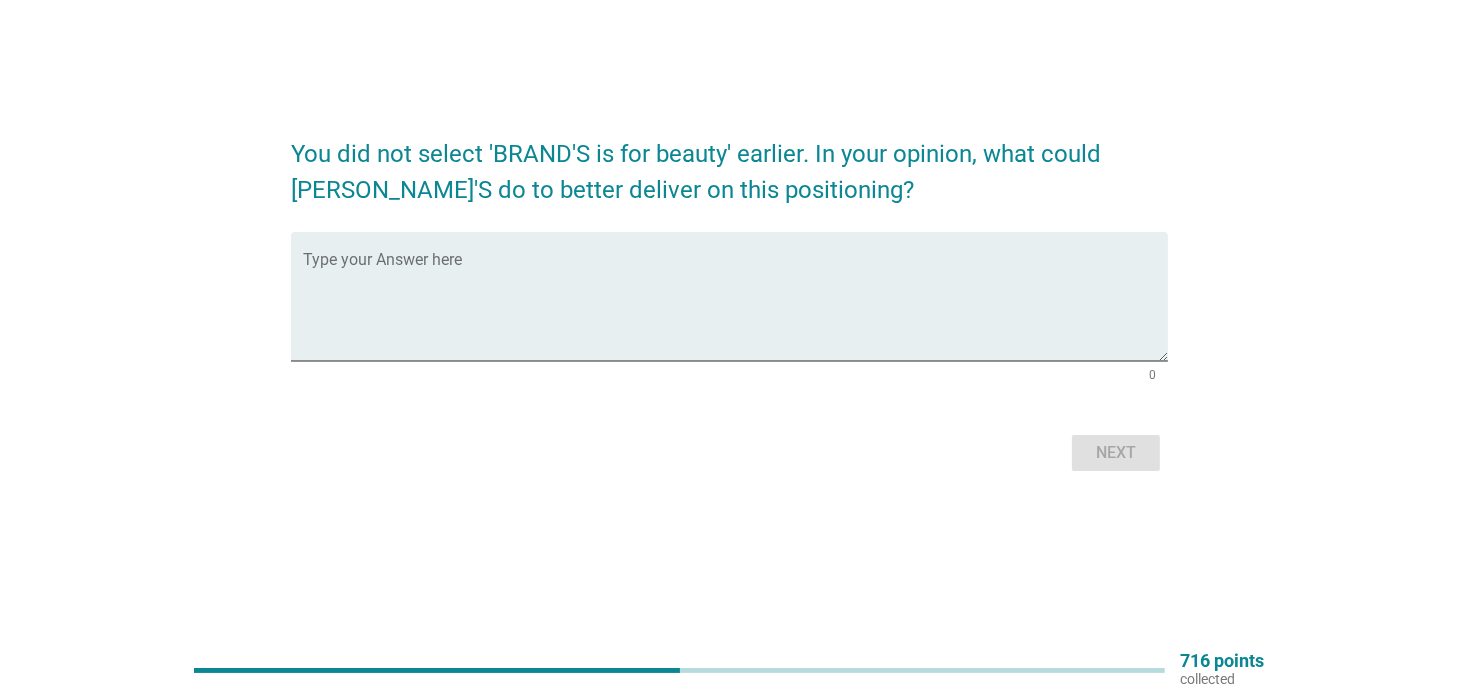 scroll, scrollTop: 0, scrollLeft: 0, axis: both 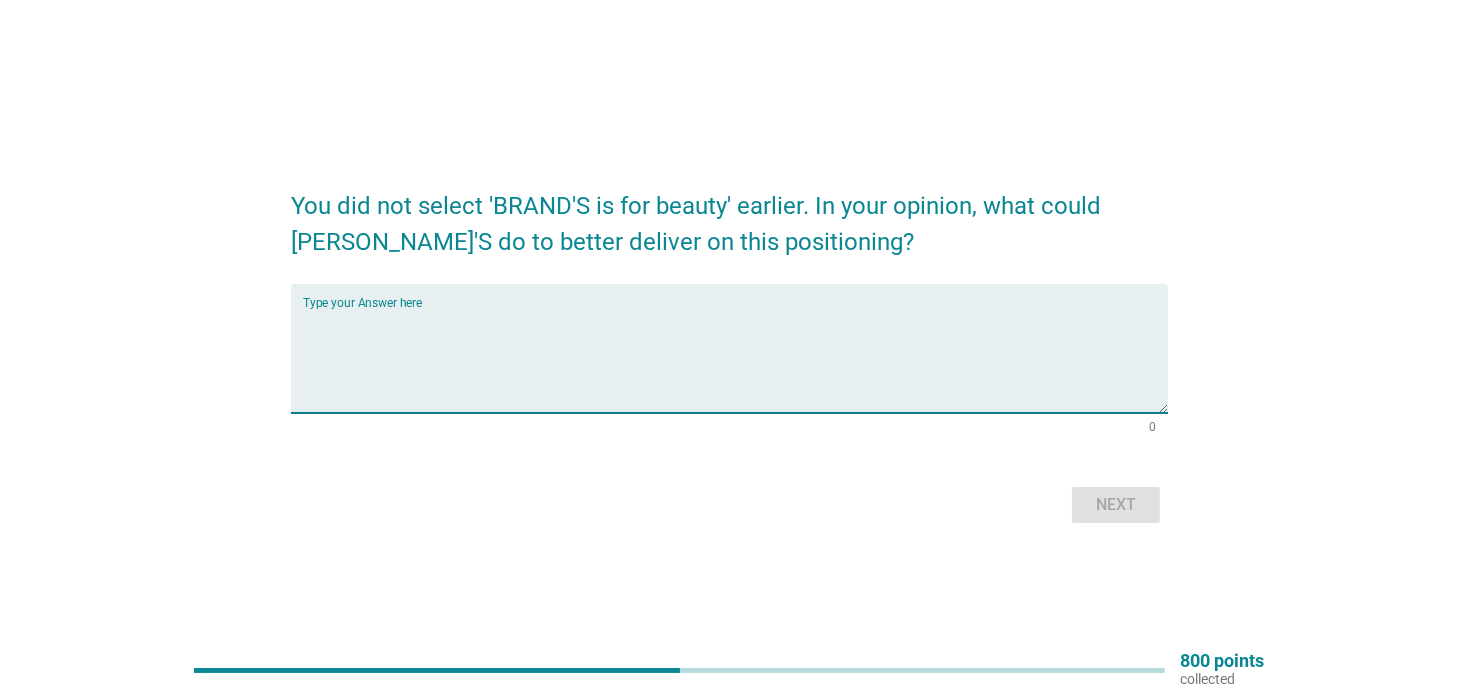 click at bounding box center (735, 360) 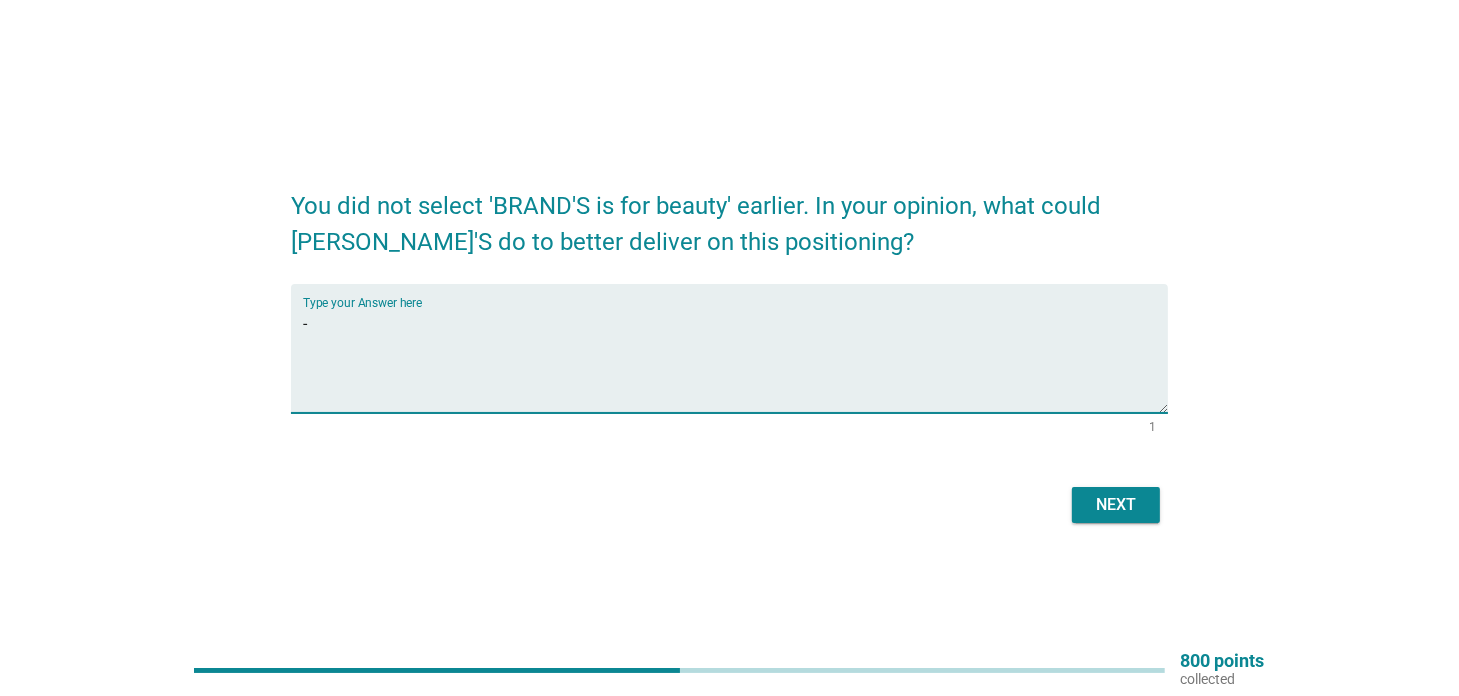 type on "-" 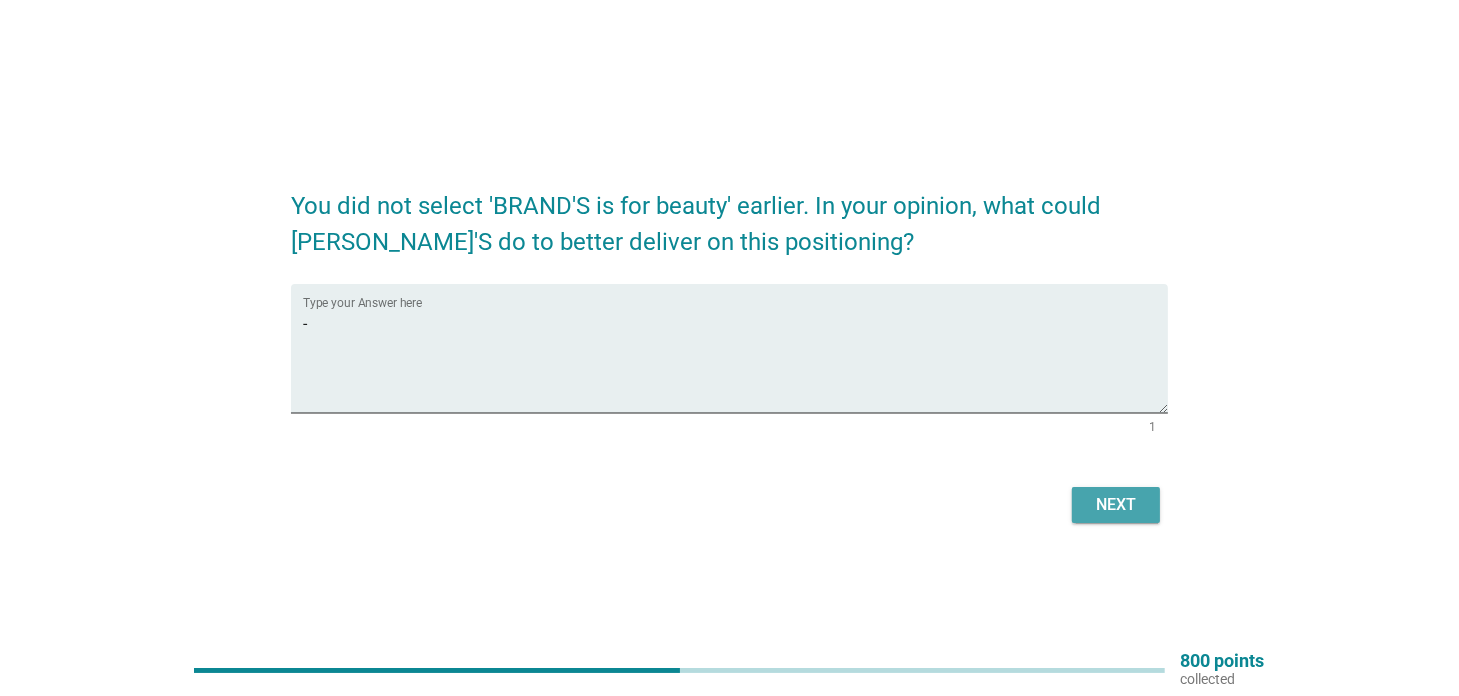 click on "Next" at bounding box center [1116, 505] 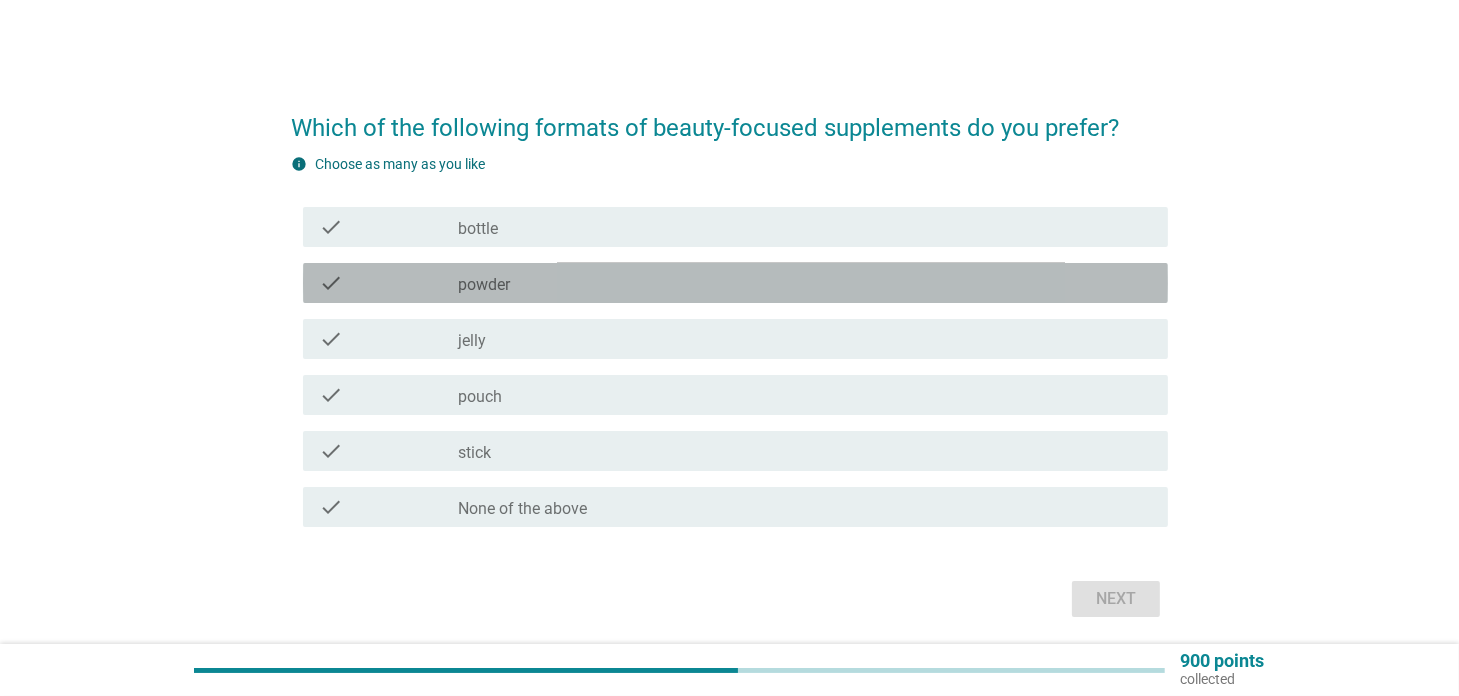 click on "check_box_outline_blank powder" at bounding box center (805, 283) 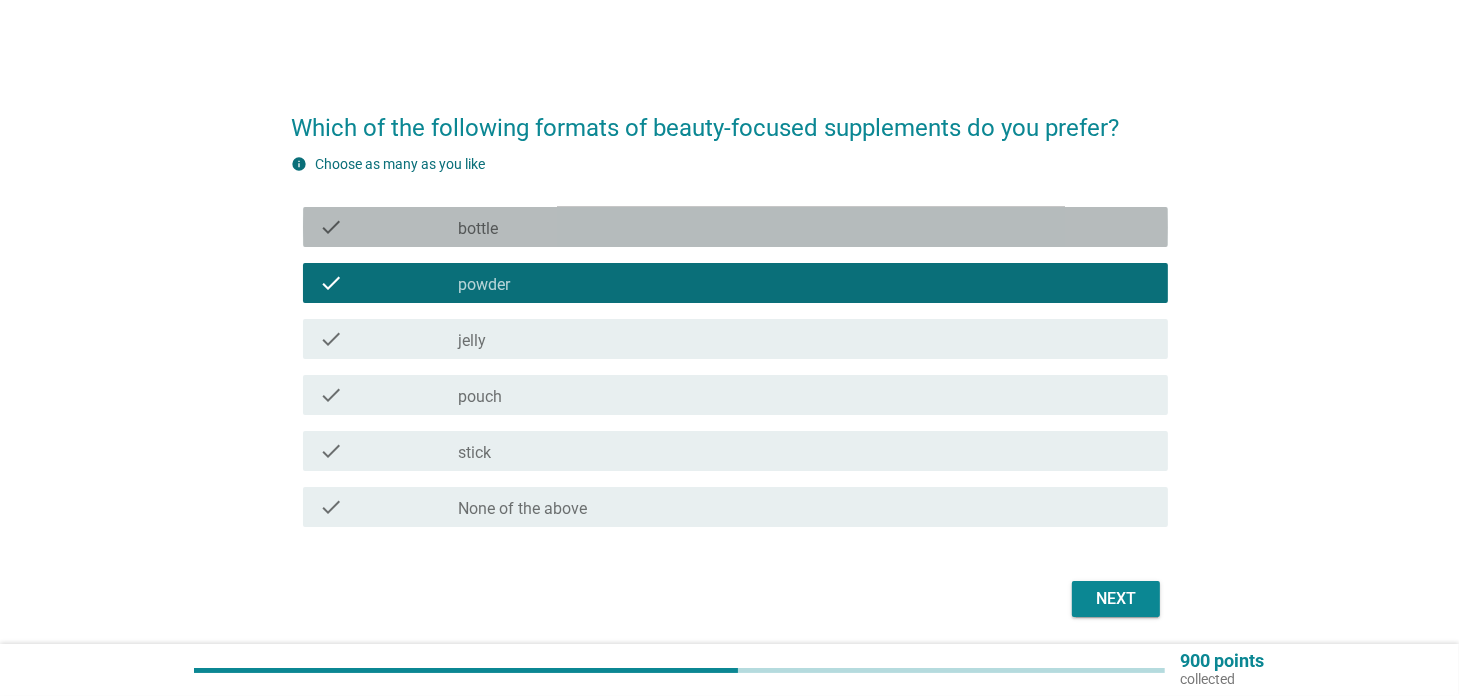 click on "check_box_outline_blank bottle" at bounding box center (805, 227) 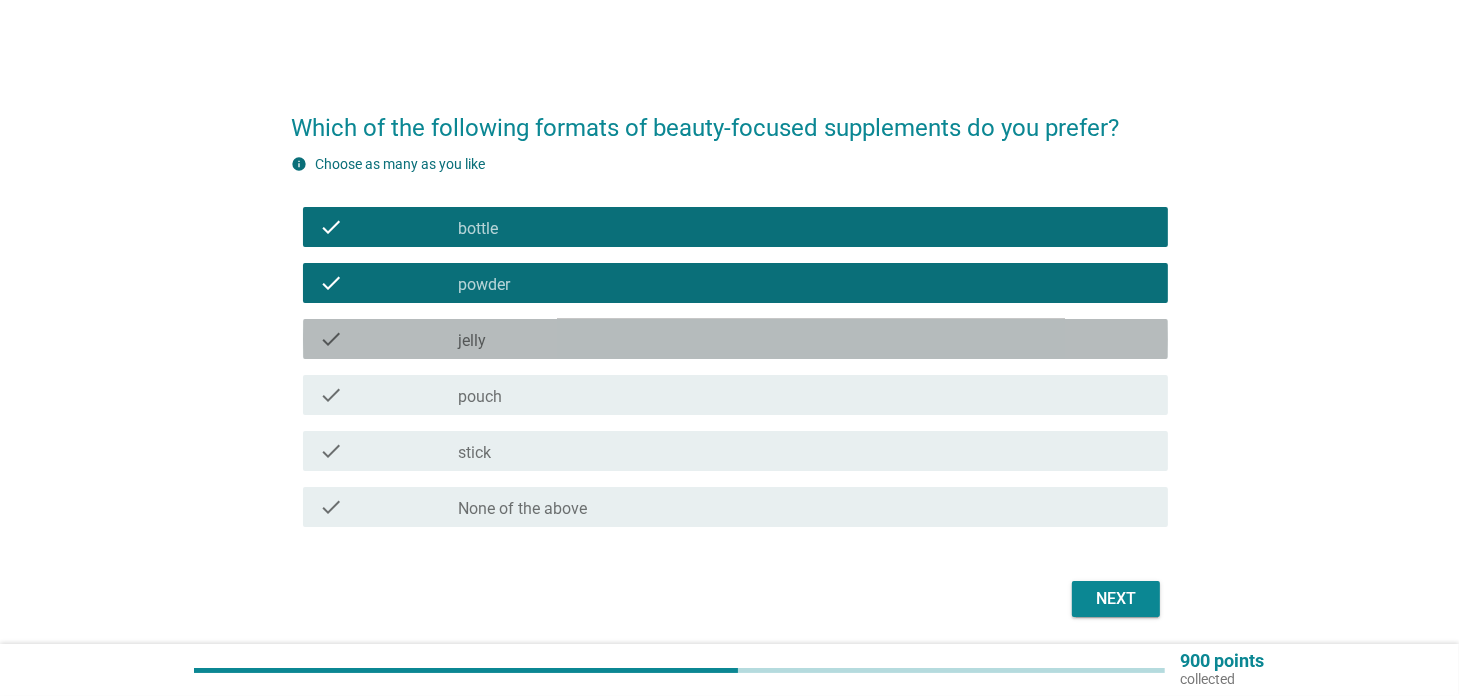 click on "check_box_outline_blank jelly" at bounding box center (805, 339) 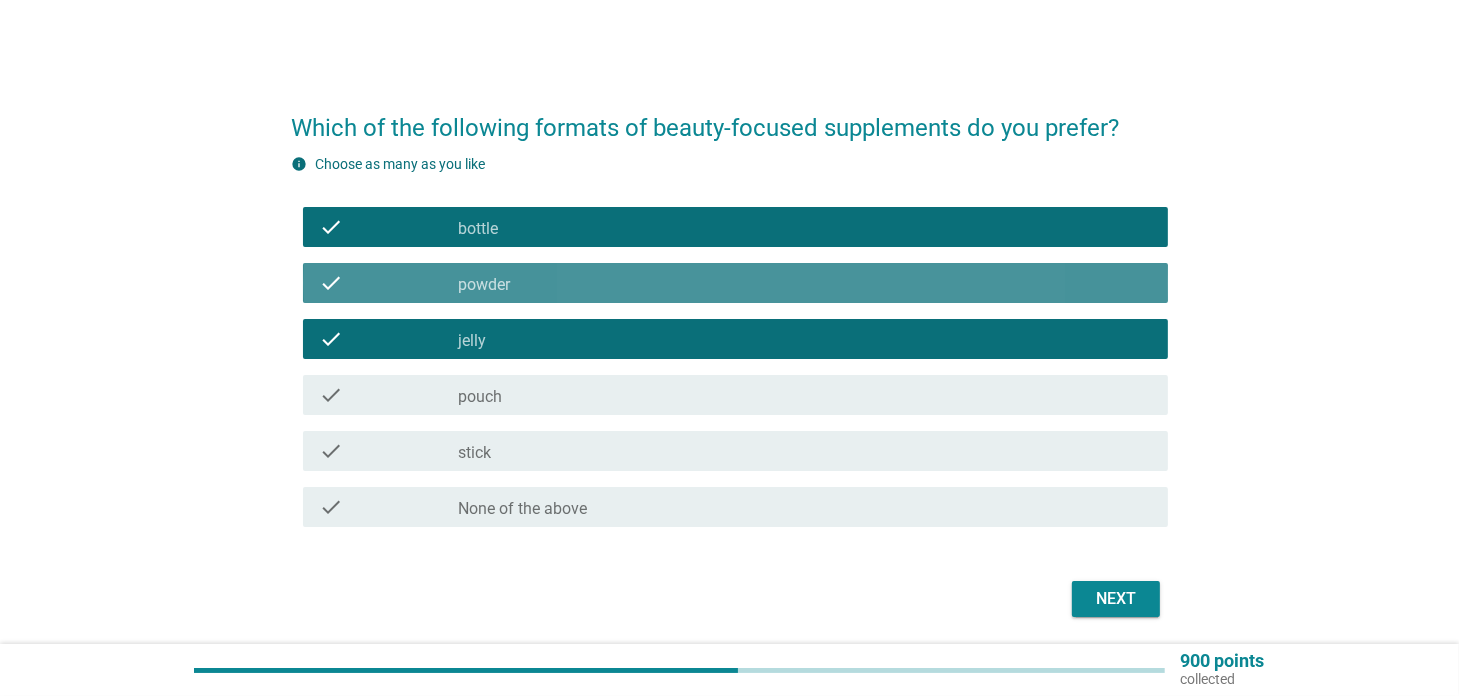 click on "check_box_outline_blank powder" at bounding box center [805, 283] 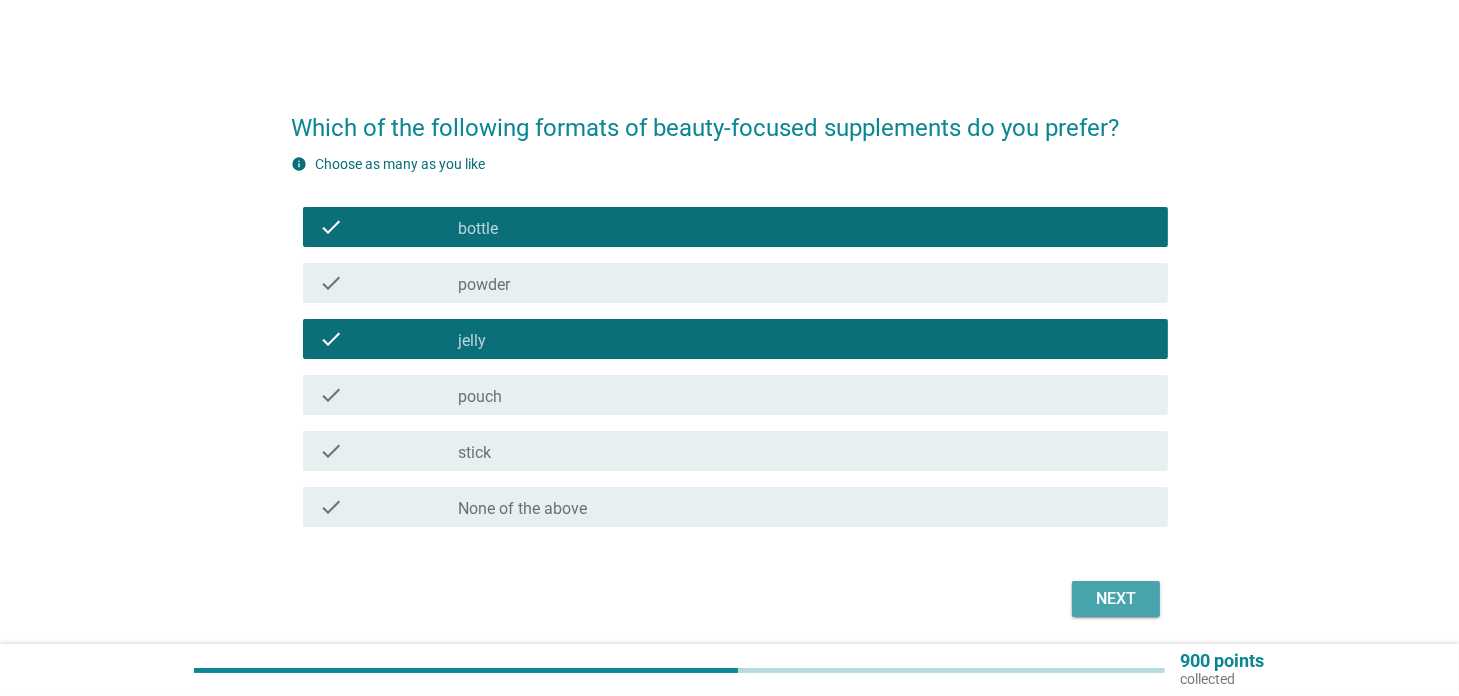 click on "Next" at bounding box center [1116, 599] 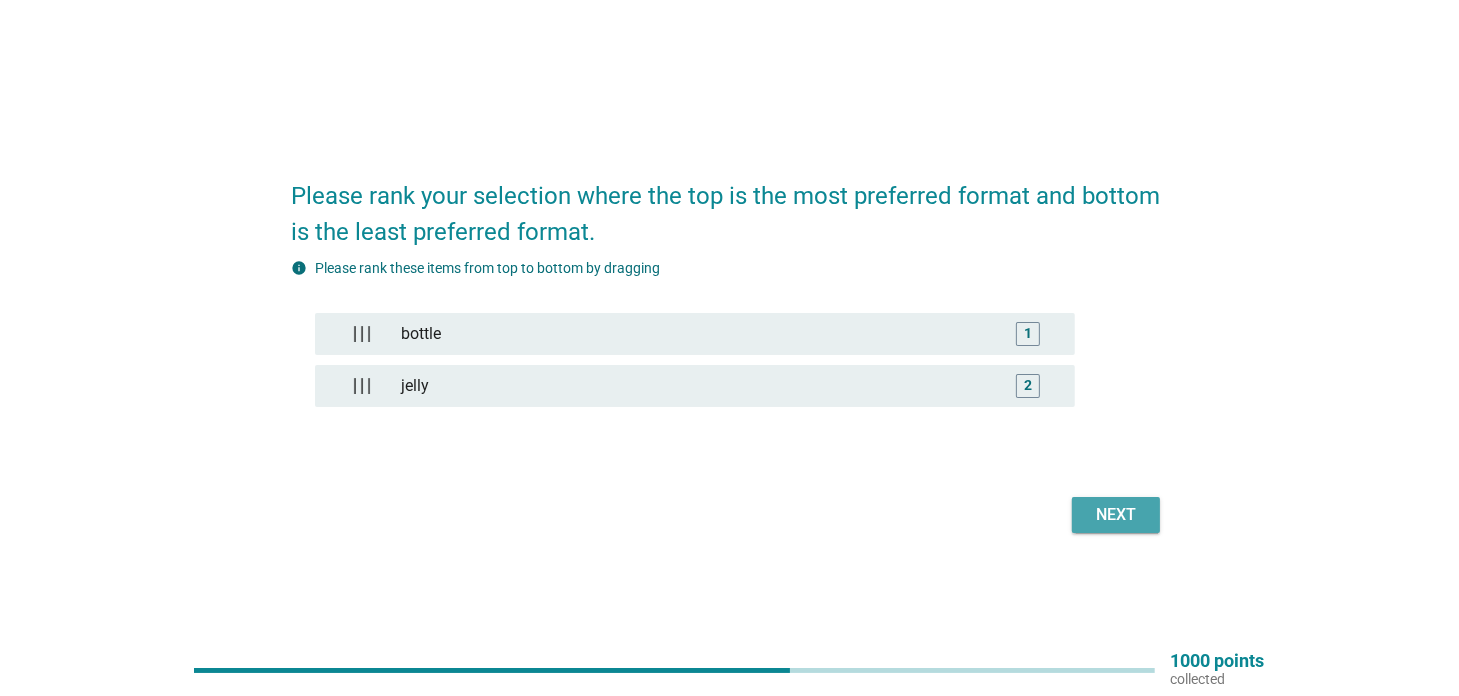 click on "Next" at bounding box center [1116, 515] 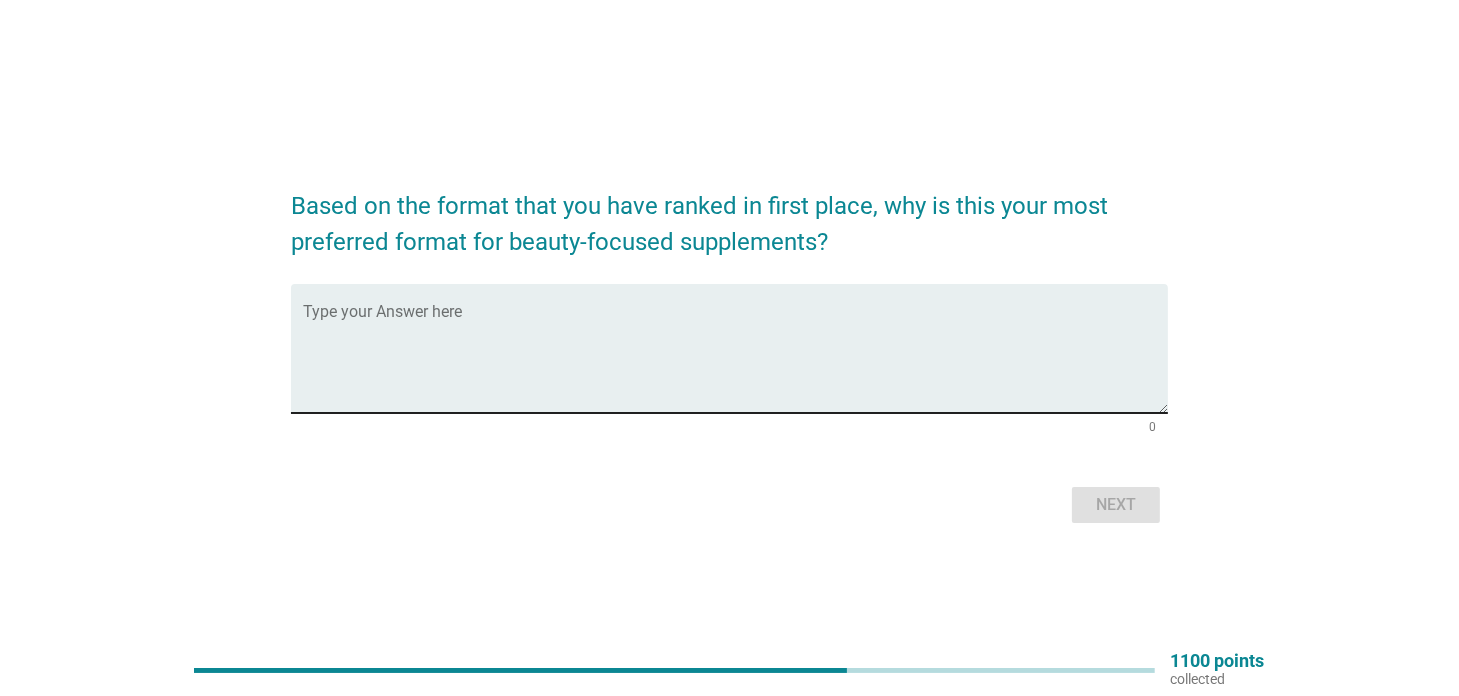 click at bounding box center [735, 360] 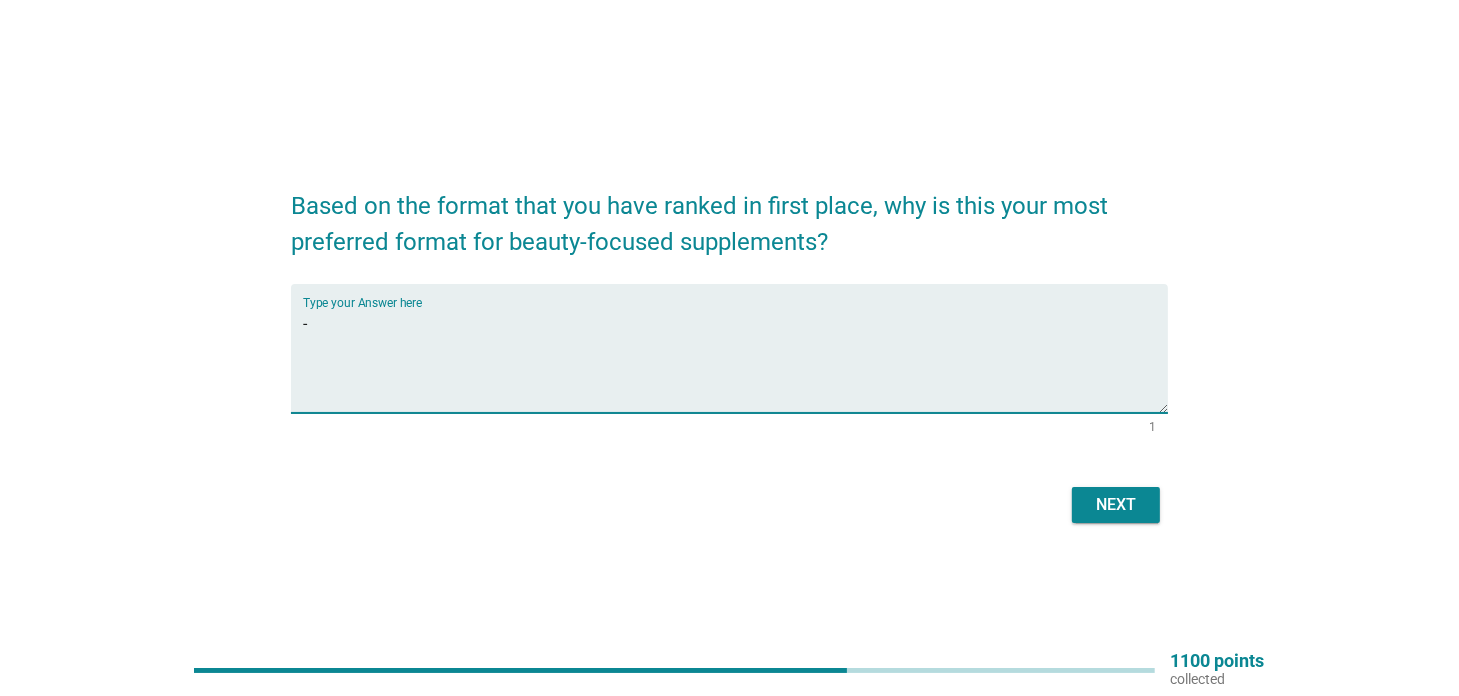 type on "-" 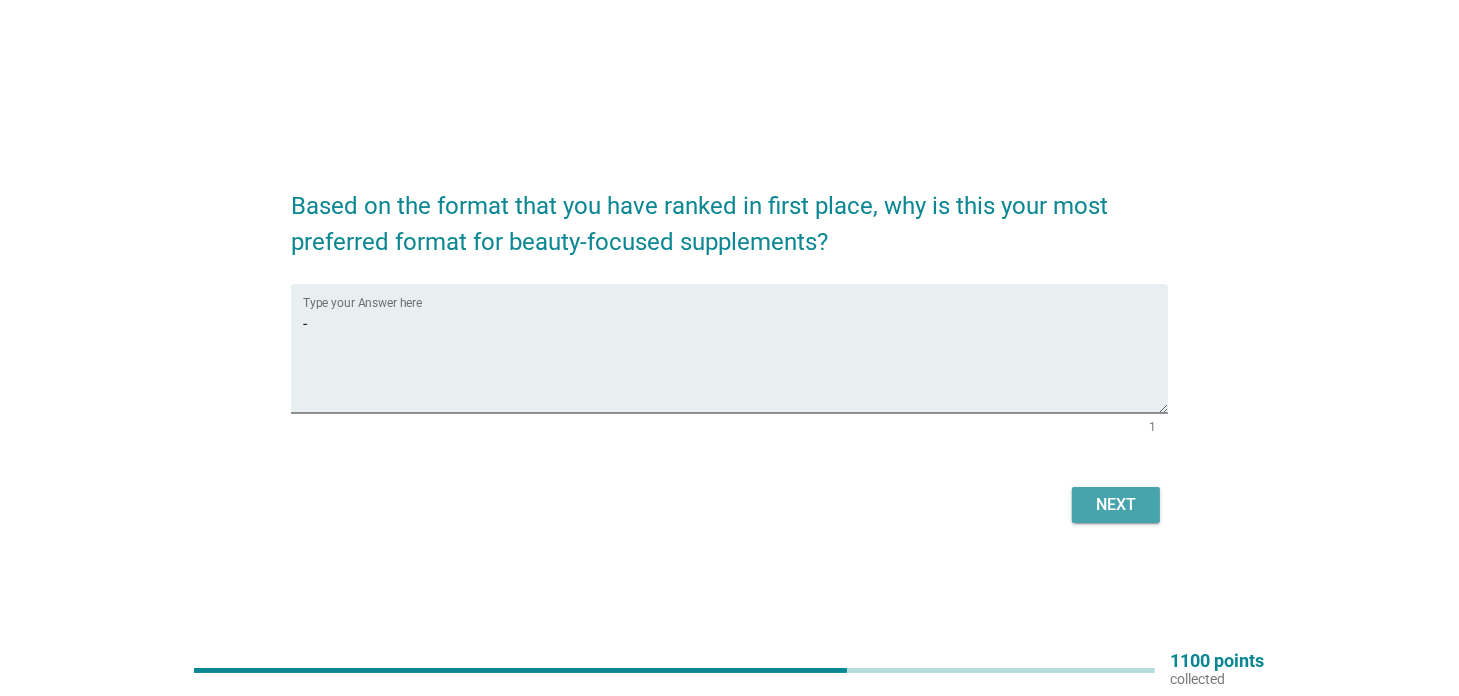 click on "Next" at bounding box center (1116, 505) 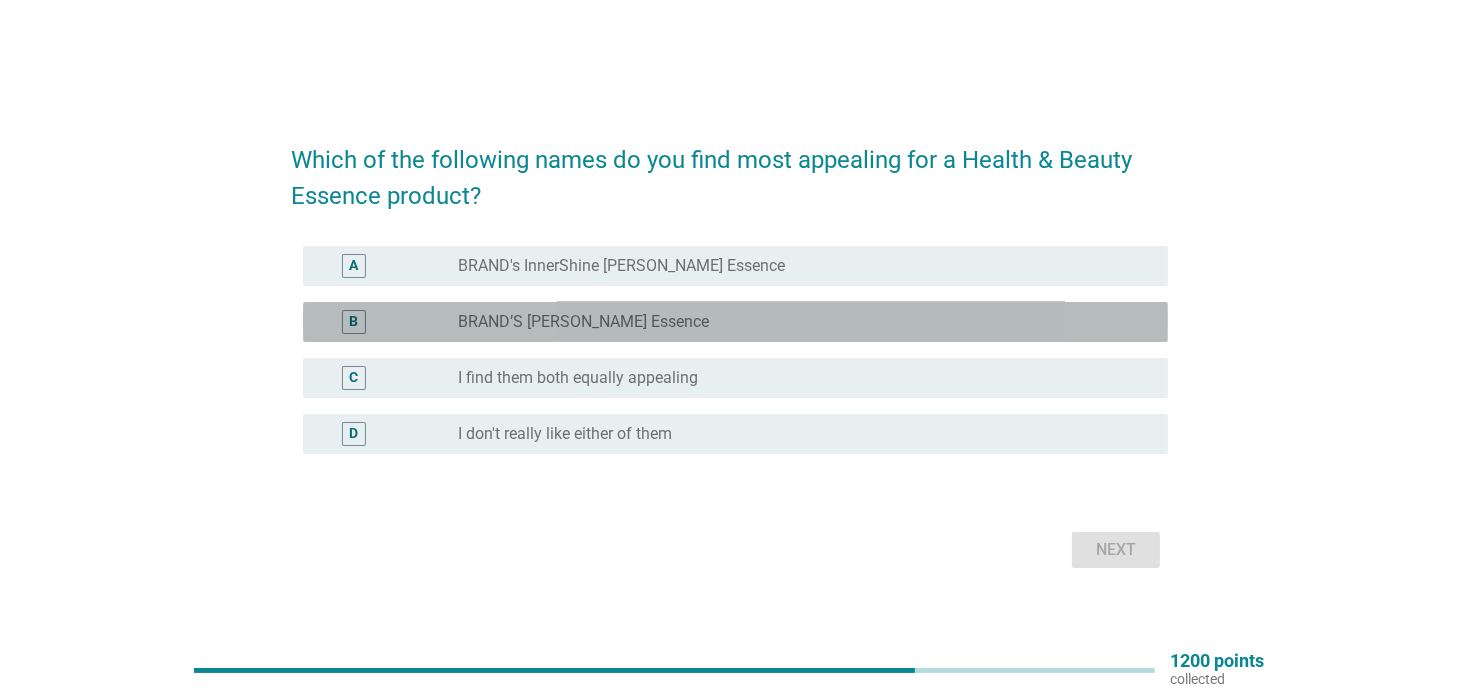 click on "radio_button_unchecked BRAND’S [PERSON_NAME] Essence" at bounding box center [797, 322] 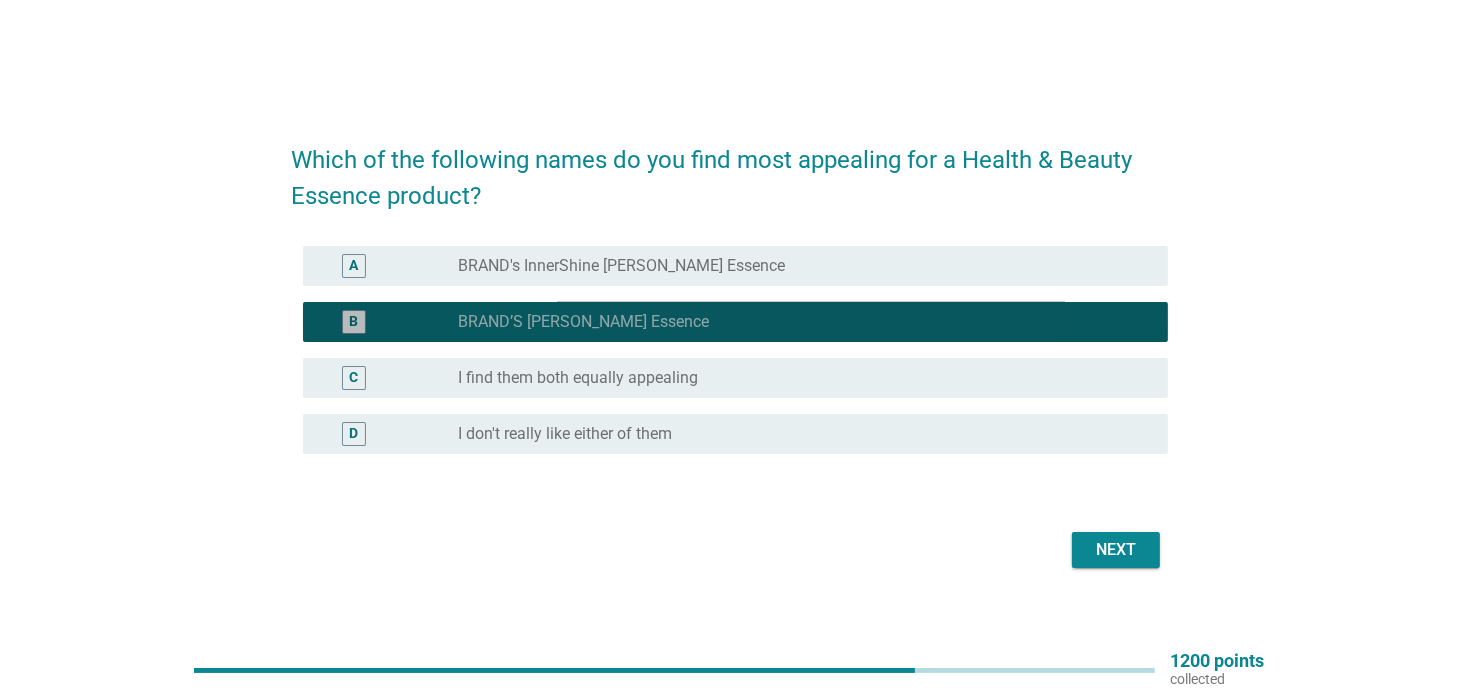 click on "radio_button_checked BRAND’S [PERSON_NAME] Essence" at bounding box center (797, 322) 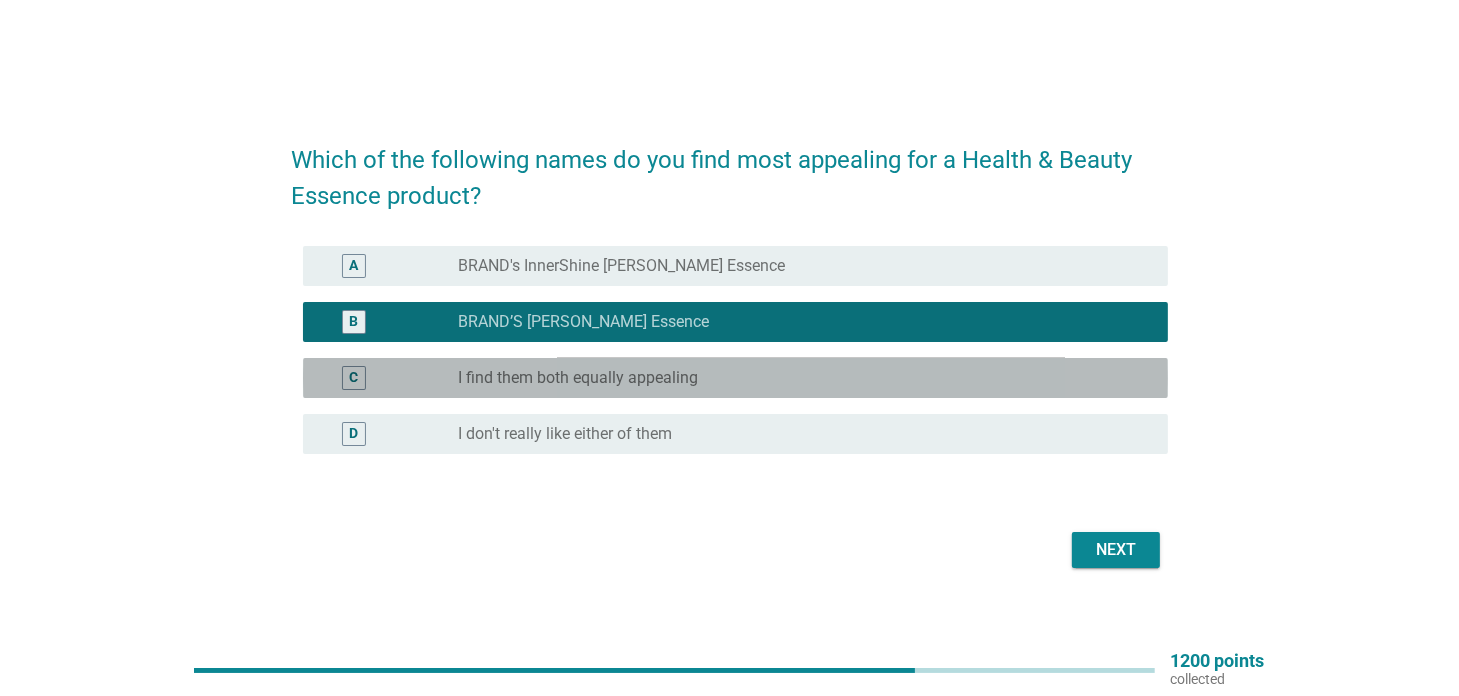 click on "radio_button_unchecked I find them both equally appealing" at bounding box center (797, 378) 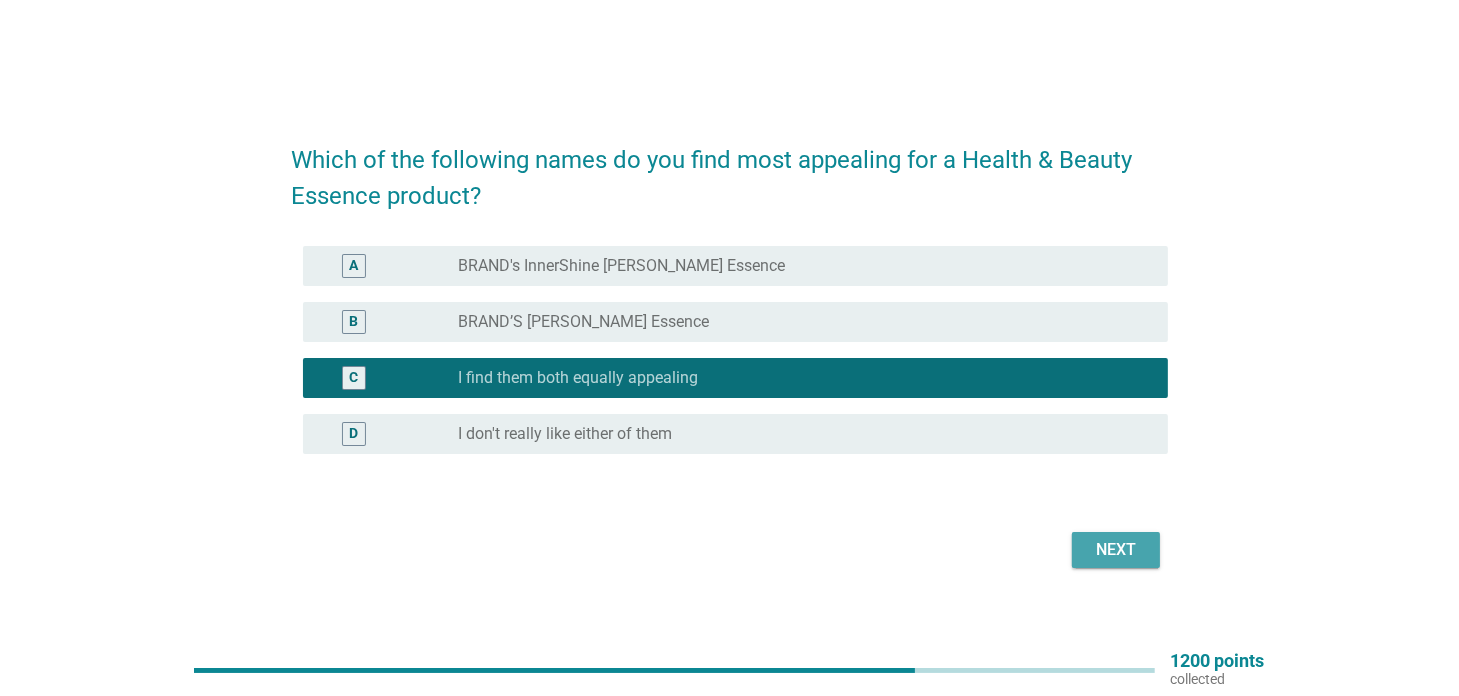 click on "Next" at bounding box center [1116, 550] 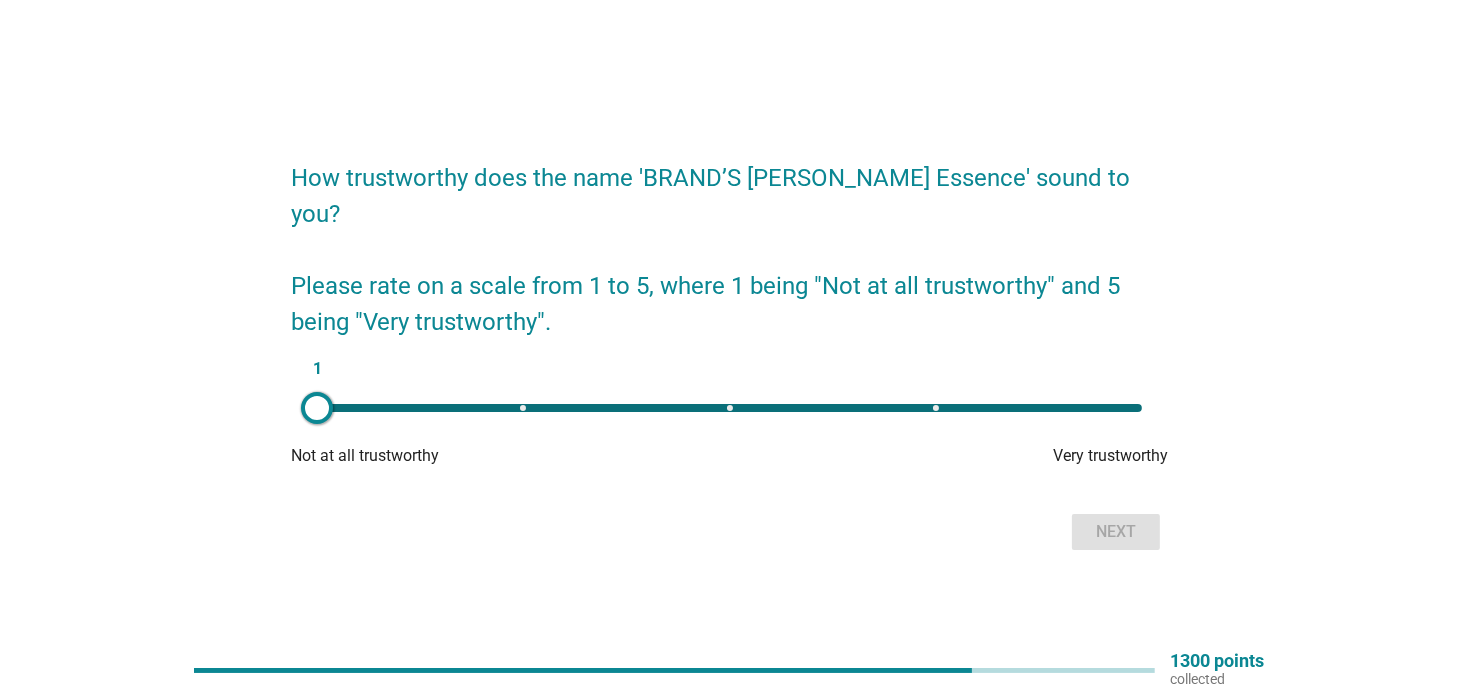 click on "1" at bounding box center (729, 408) 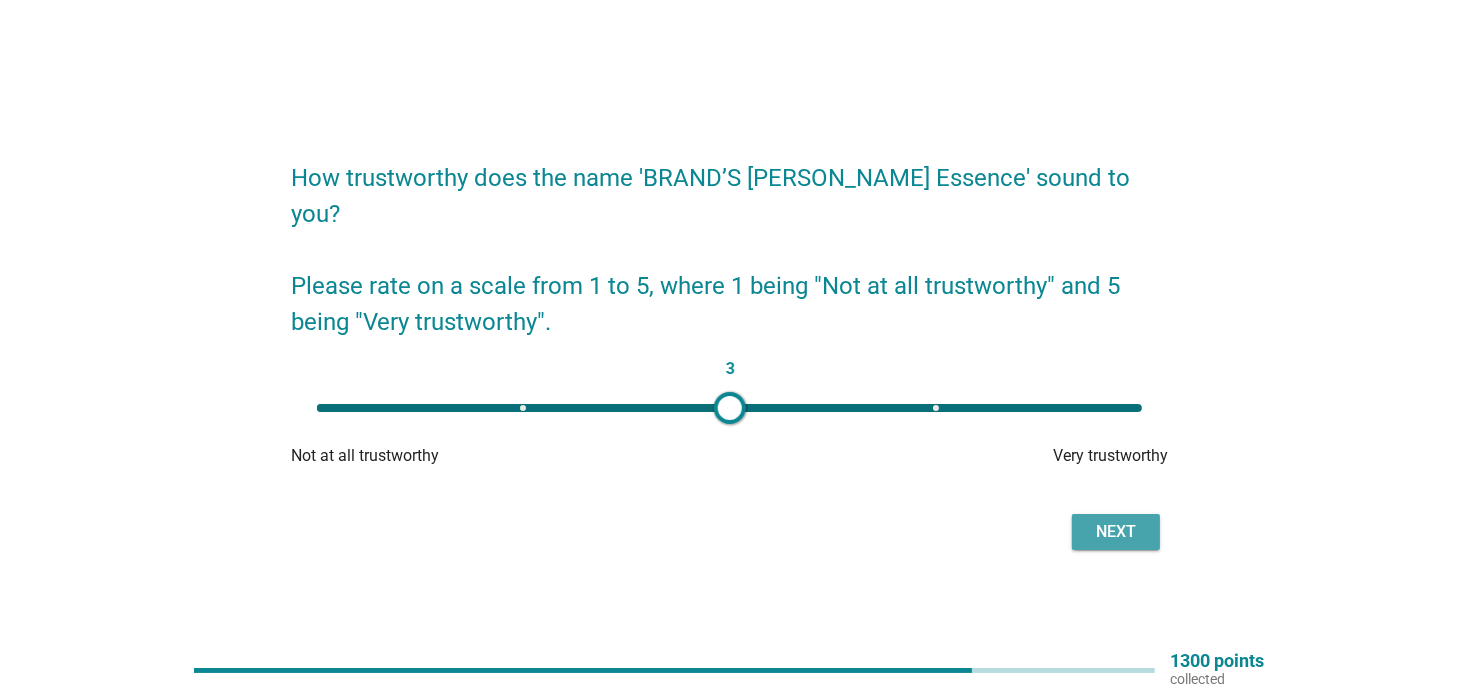 click on "Next" at bounding box center [1116, 532] 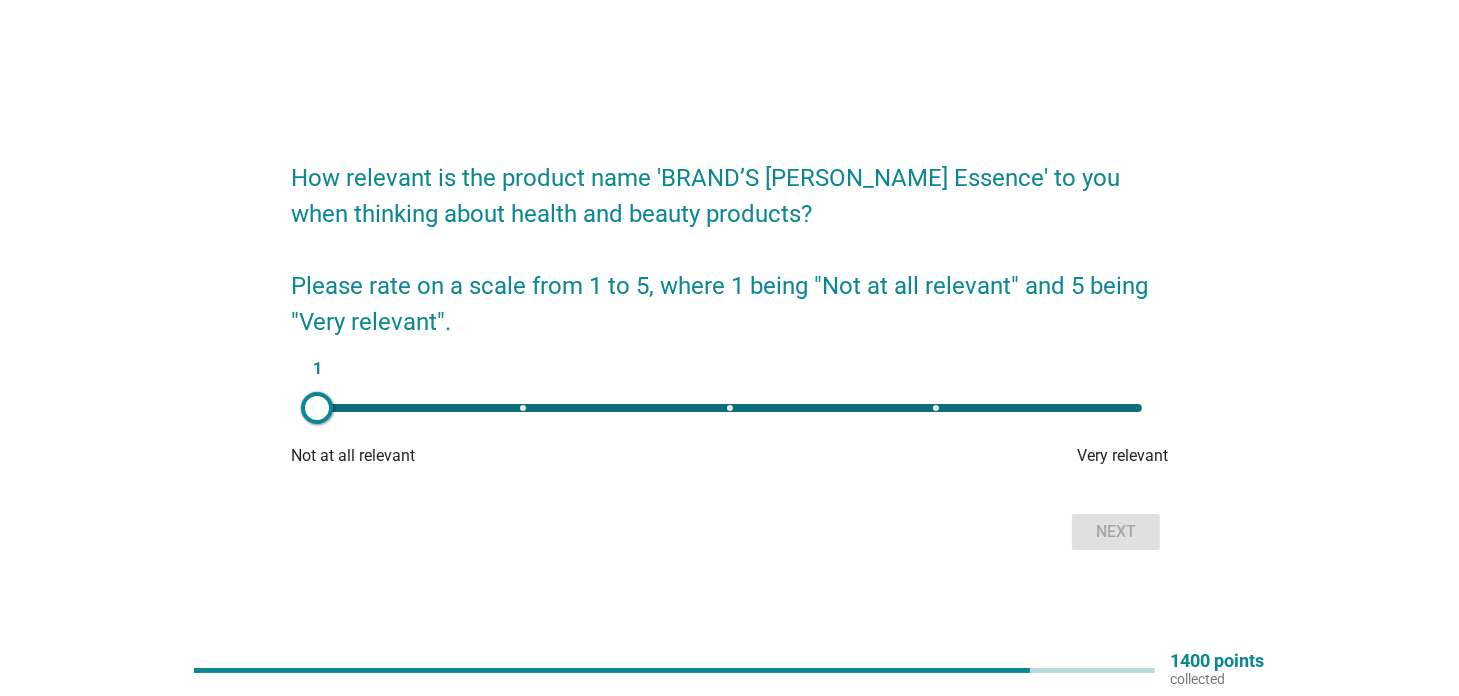 click on "1" at bounding box center (729, 408) 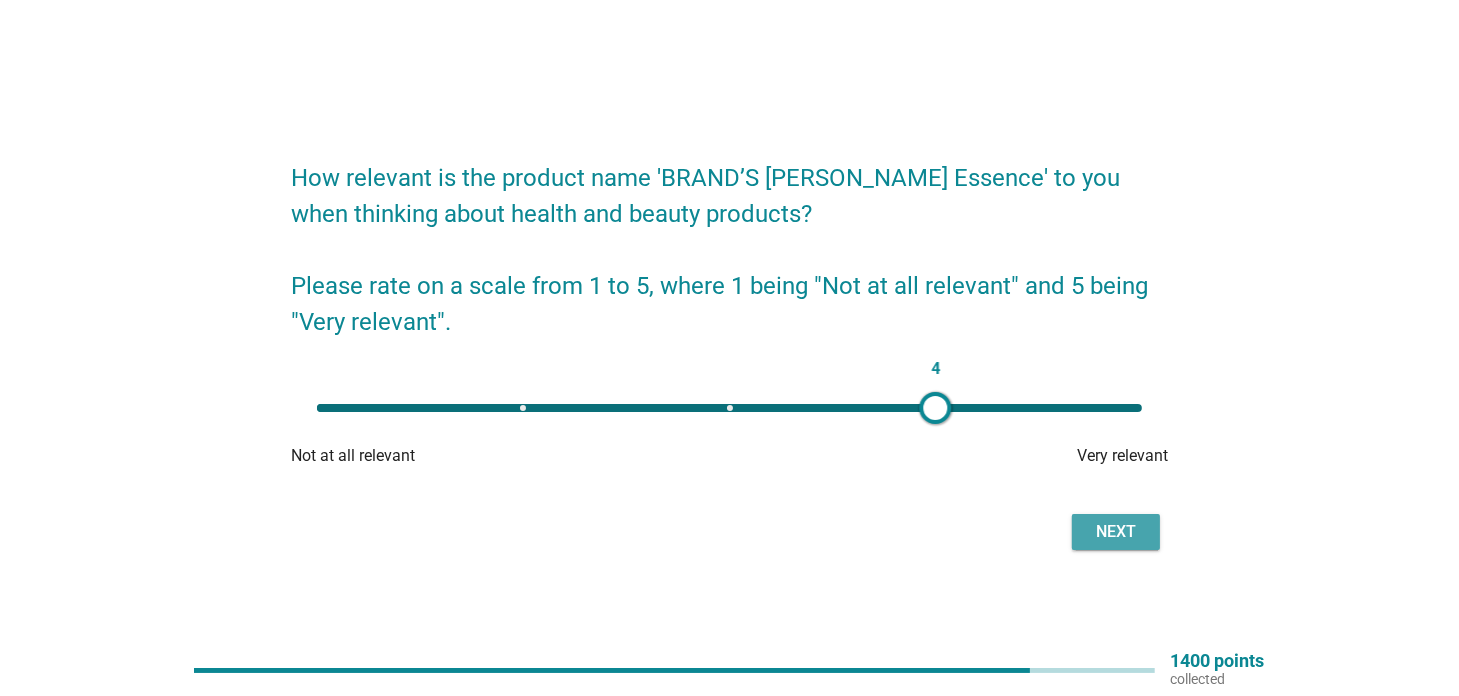 click on "Next" at bounding box center (1116, 532) 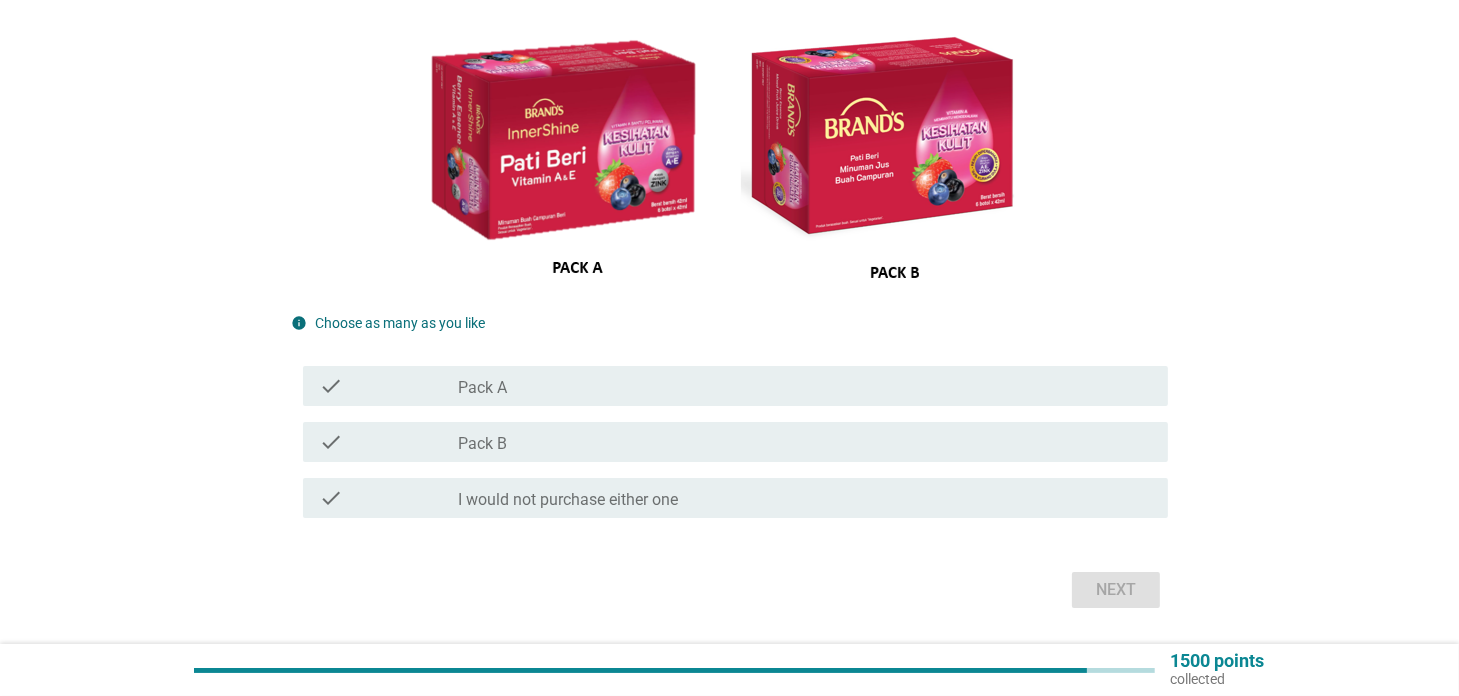 scroll, scrollTop: 192, scrollLeft: 0, axis: vertical 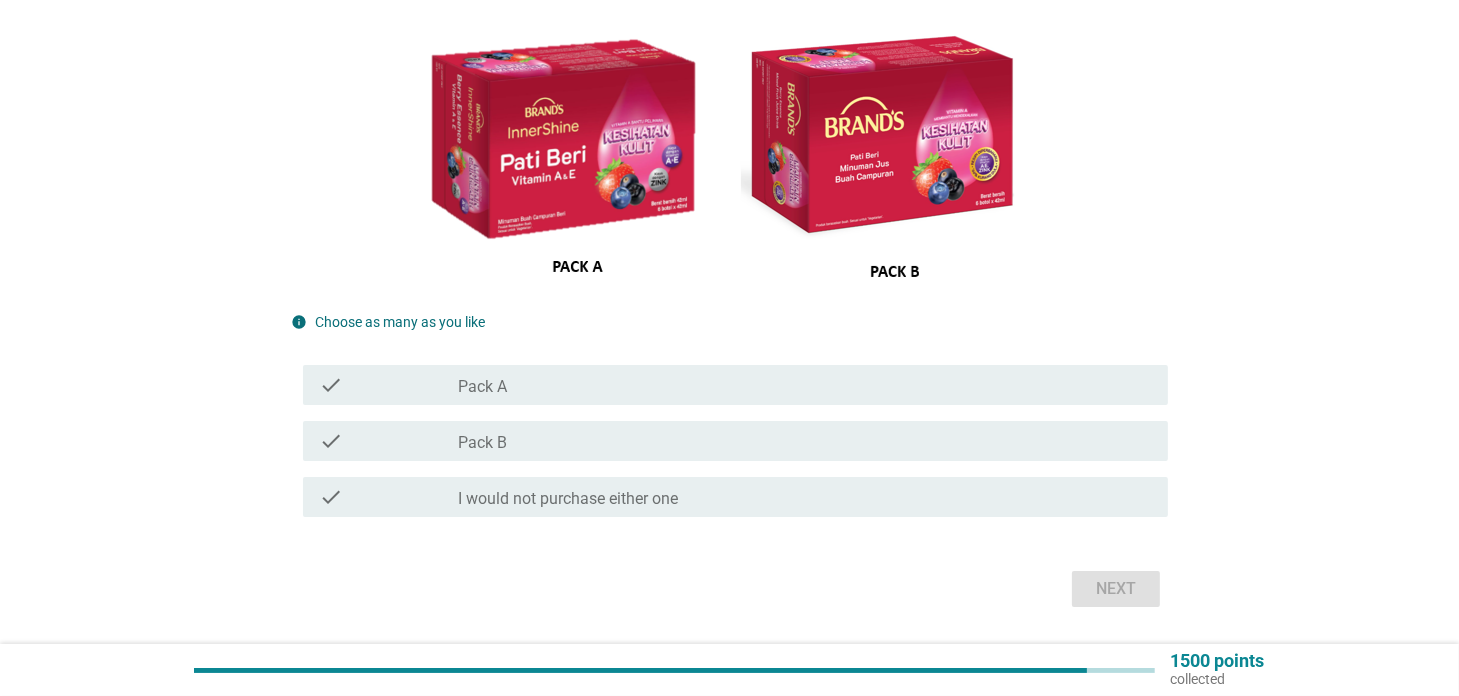 click on "check_box_outline_blank Pack A" at bounding box center (805, 385) 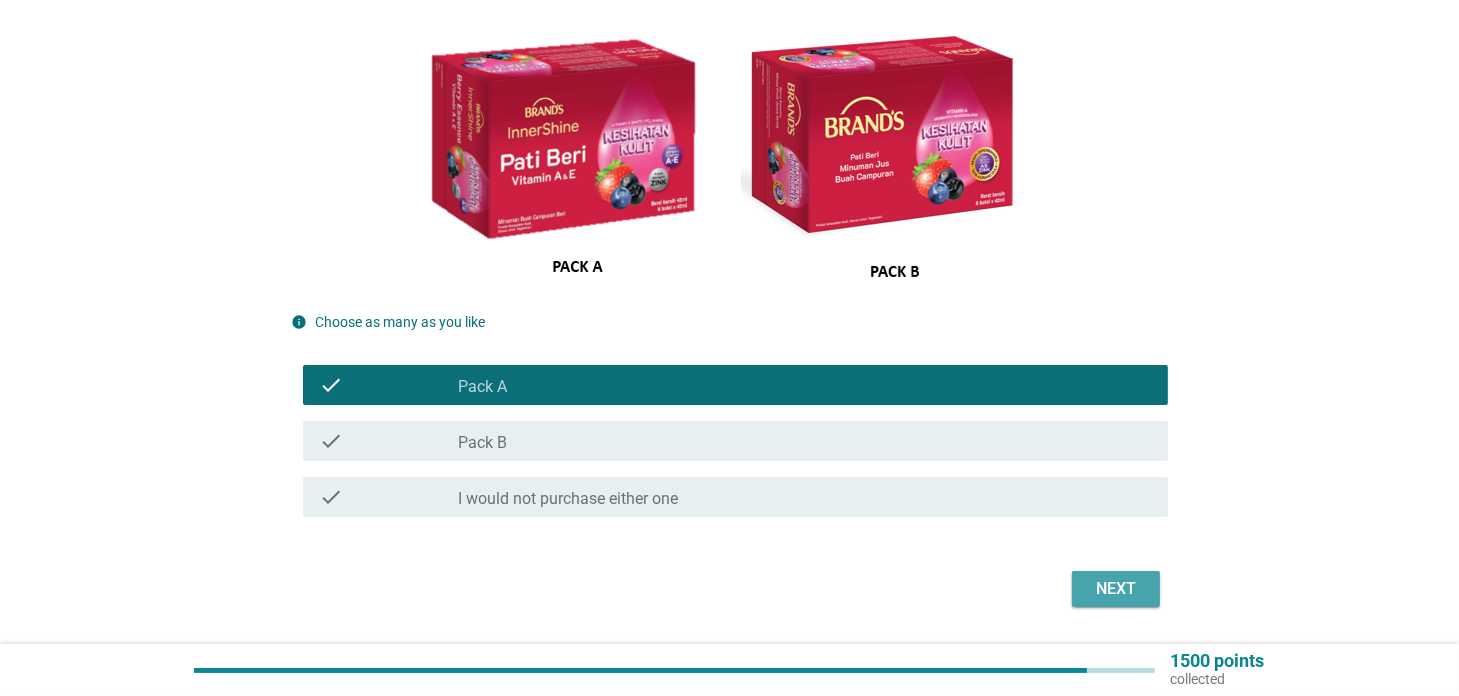 click on "Next" at bounding box center (1116, 589) 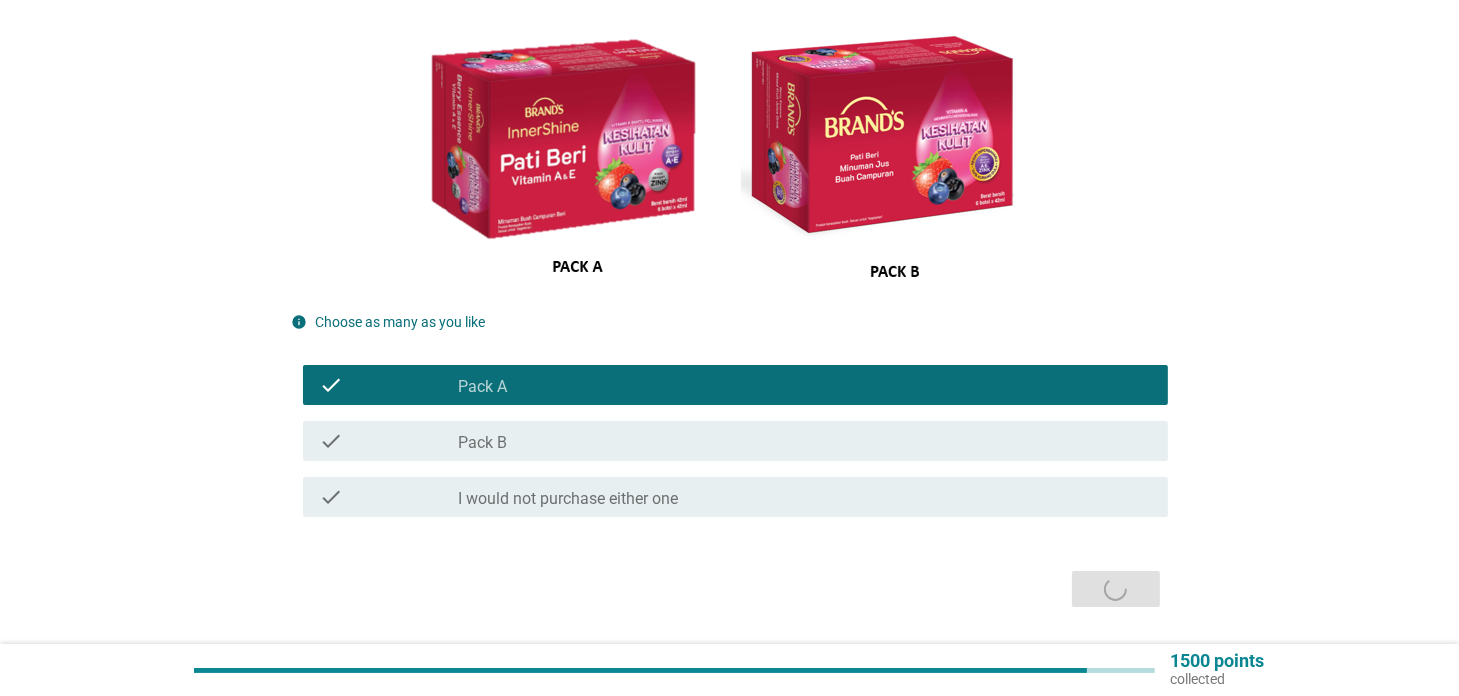 scroll, scrollTop: 0, scrollLeft: 0, axis: both 